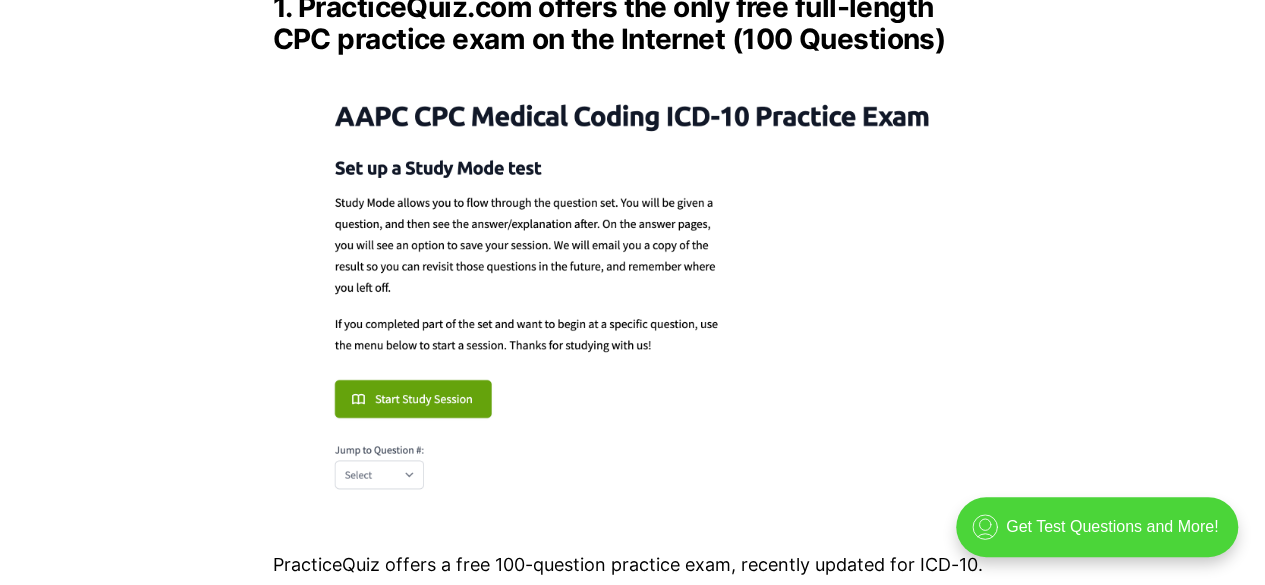 scroll, scrollTop: 2858, scrollLeft: 0, axis: vertical 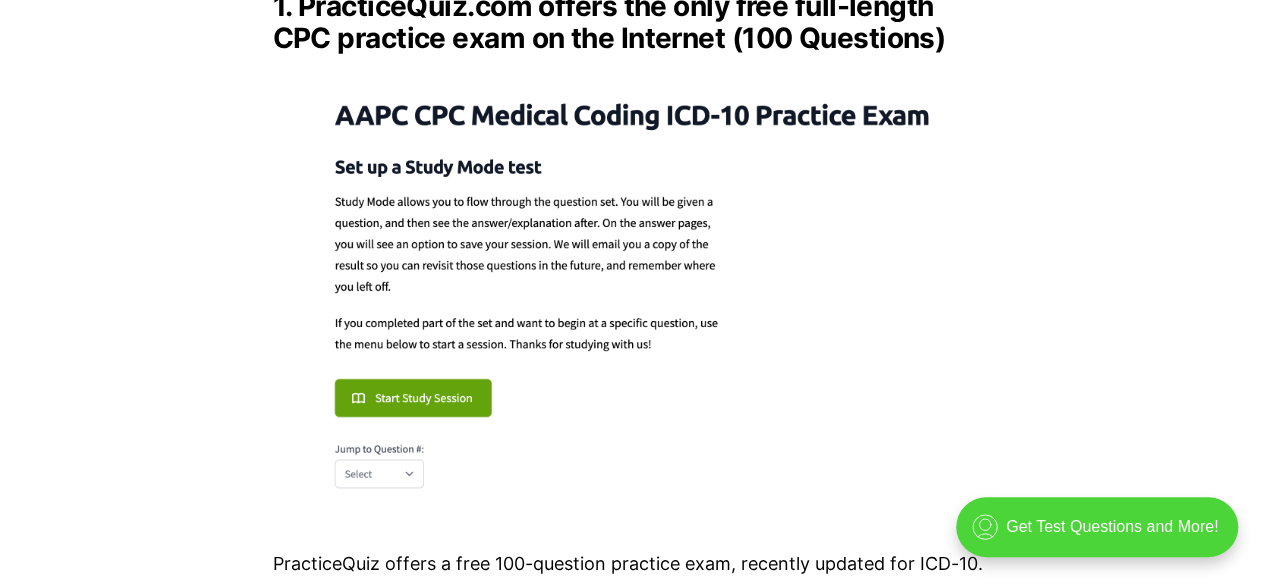 click at bounding box center [633, 290] 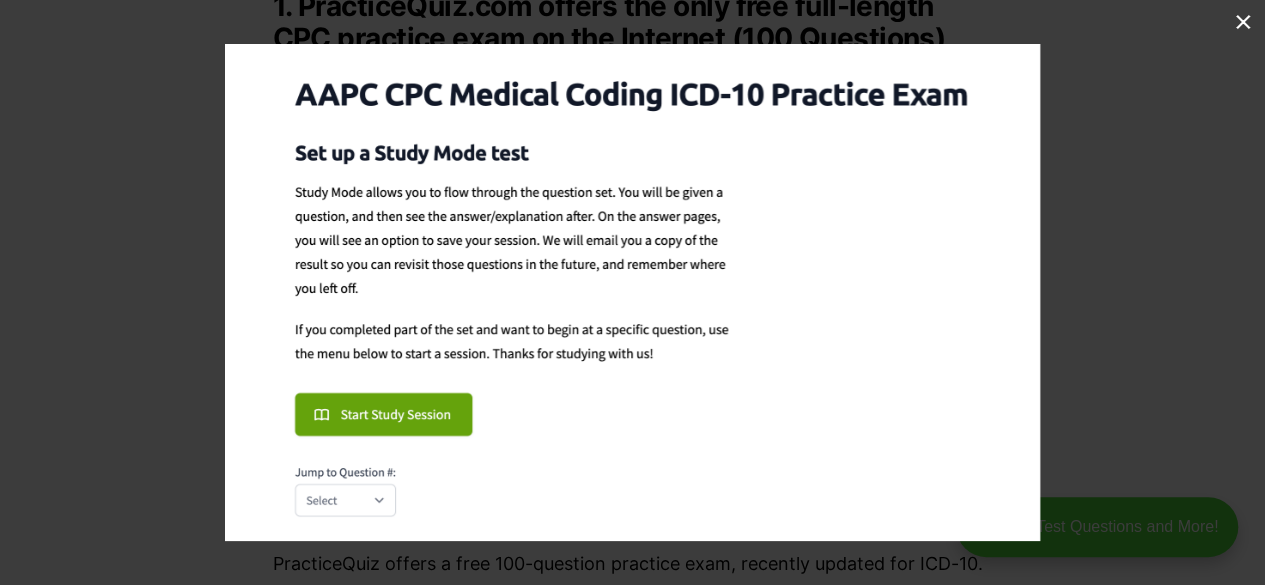 click at bounding box center (632, 292) 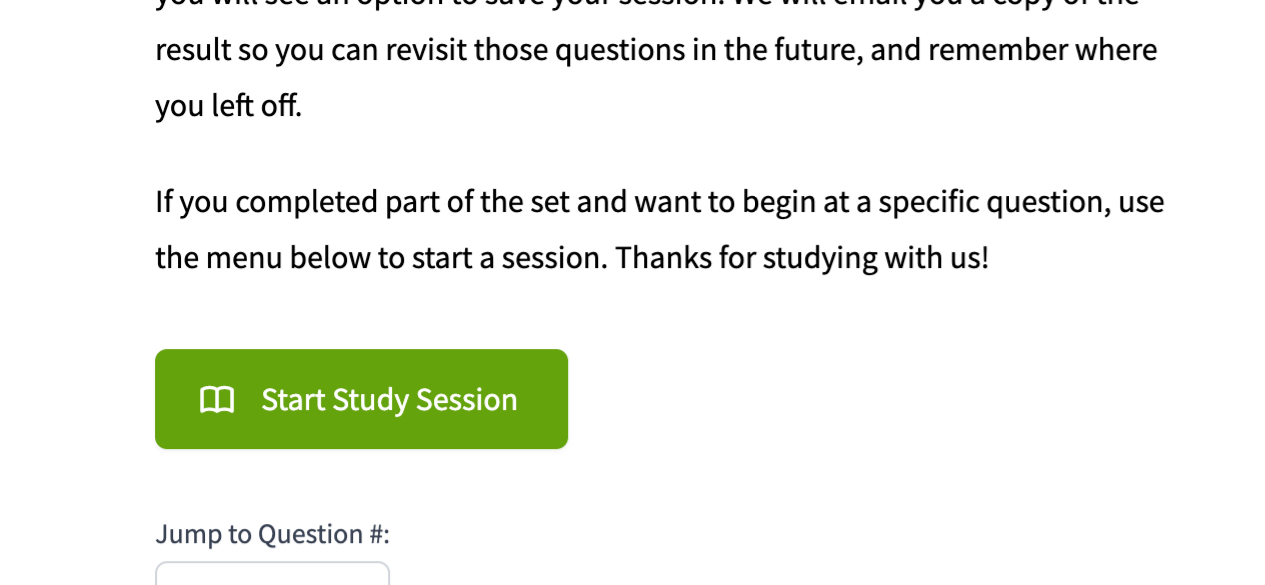 click at bounding box center (941, 115) 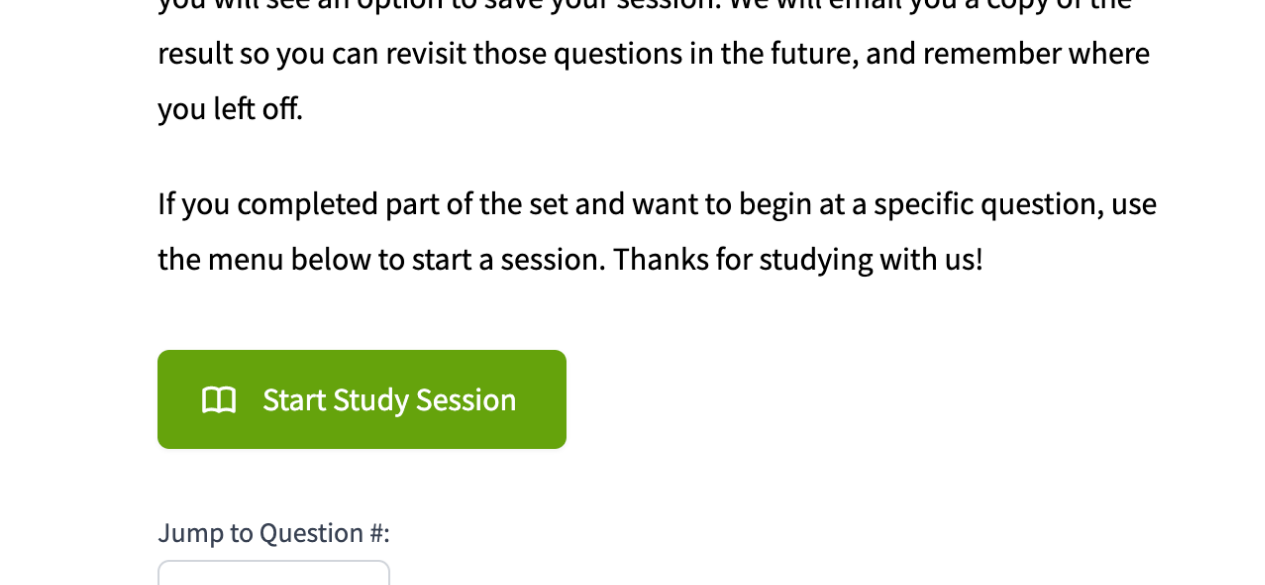 click at bounding box center (935, 118) 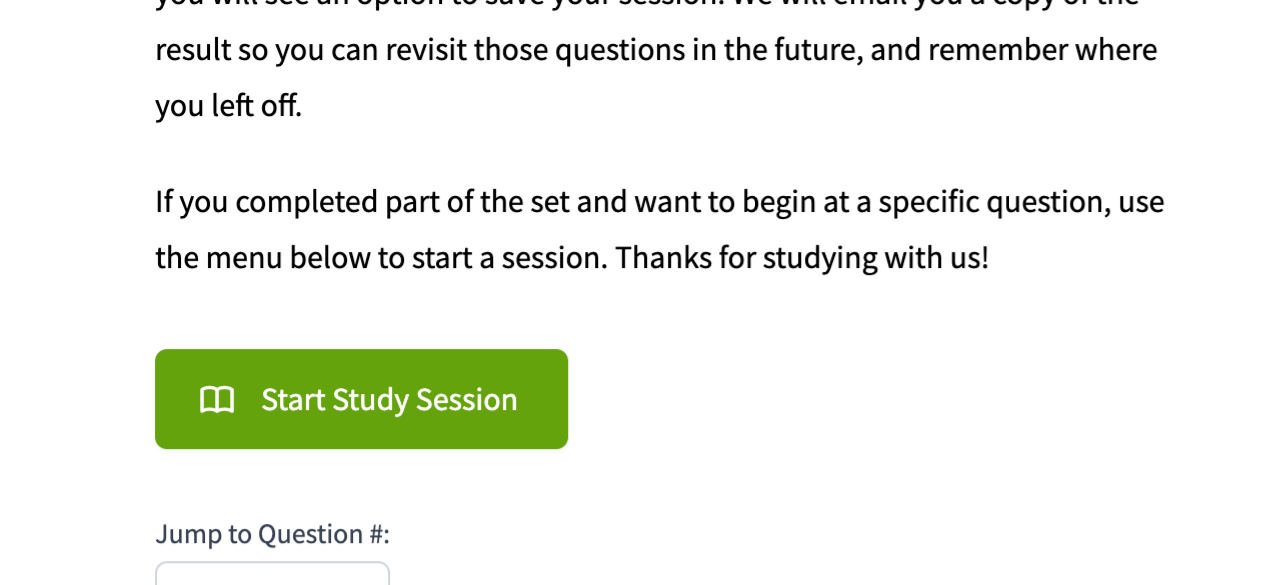 click at bounding box center [941, 115] 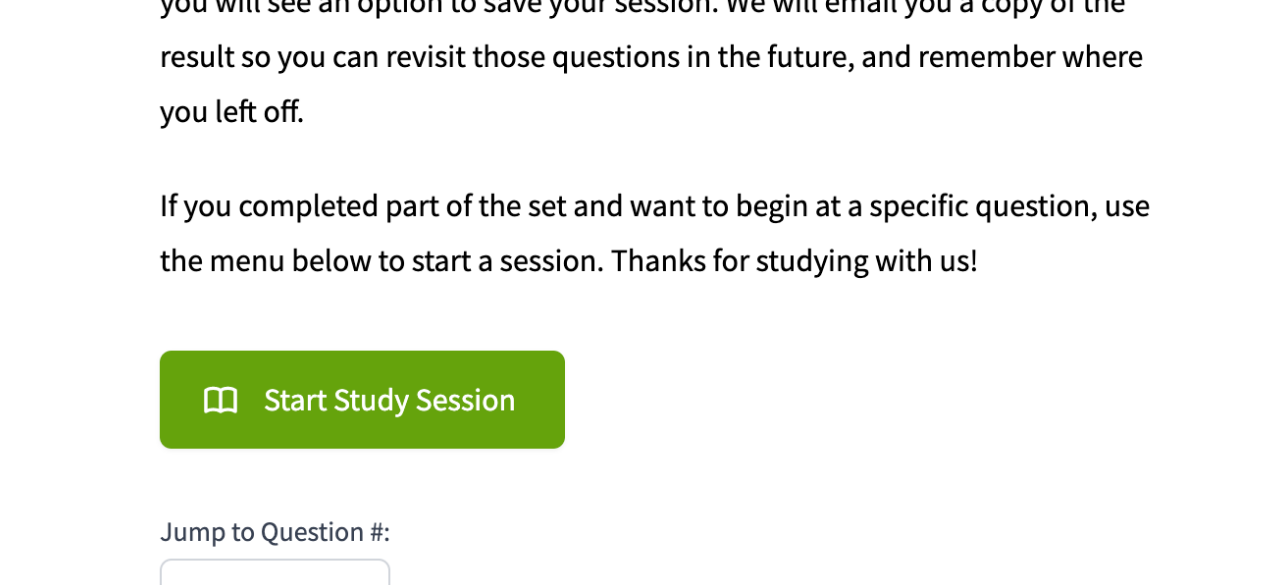 click at bounding box center [931, 121] 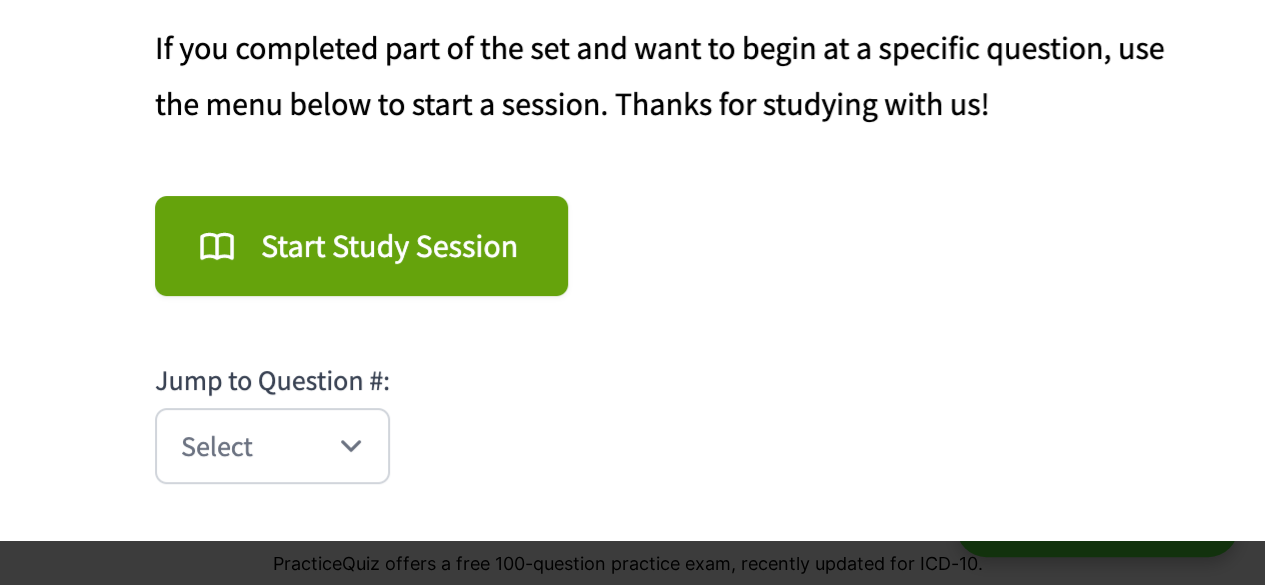 click at bounding box center [941, -38] 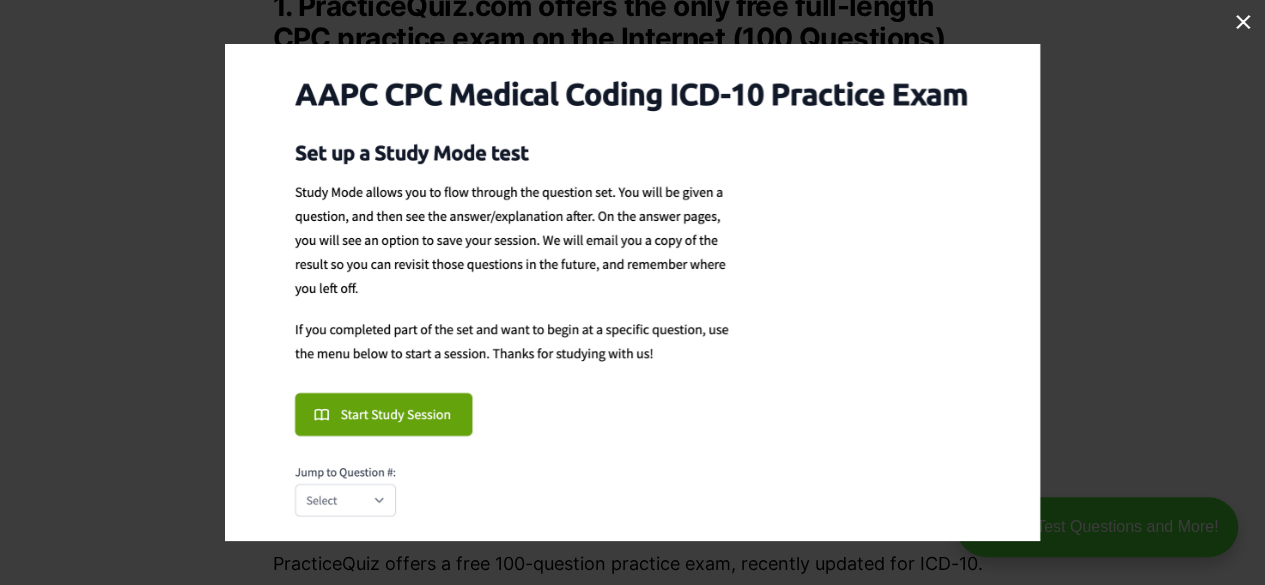 click at bounding box center (857, 336) 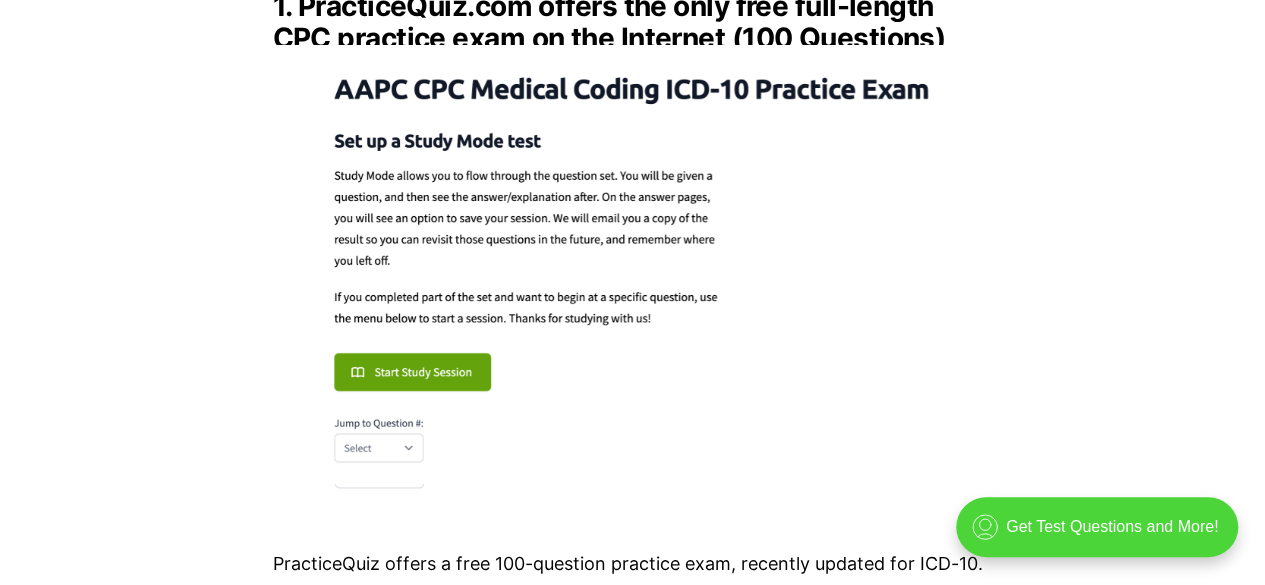 click at bounding box center [831, 303] 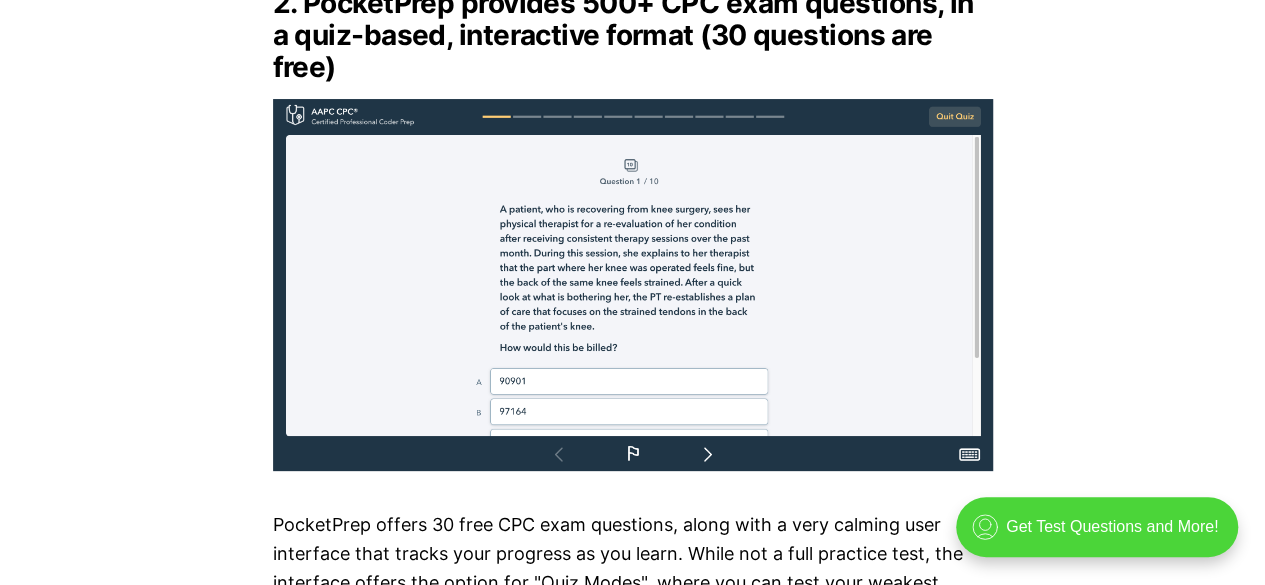 scroll, scrollTop: 3899, scrollLeft: 0, axis: vertical 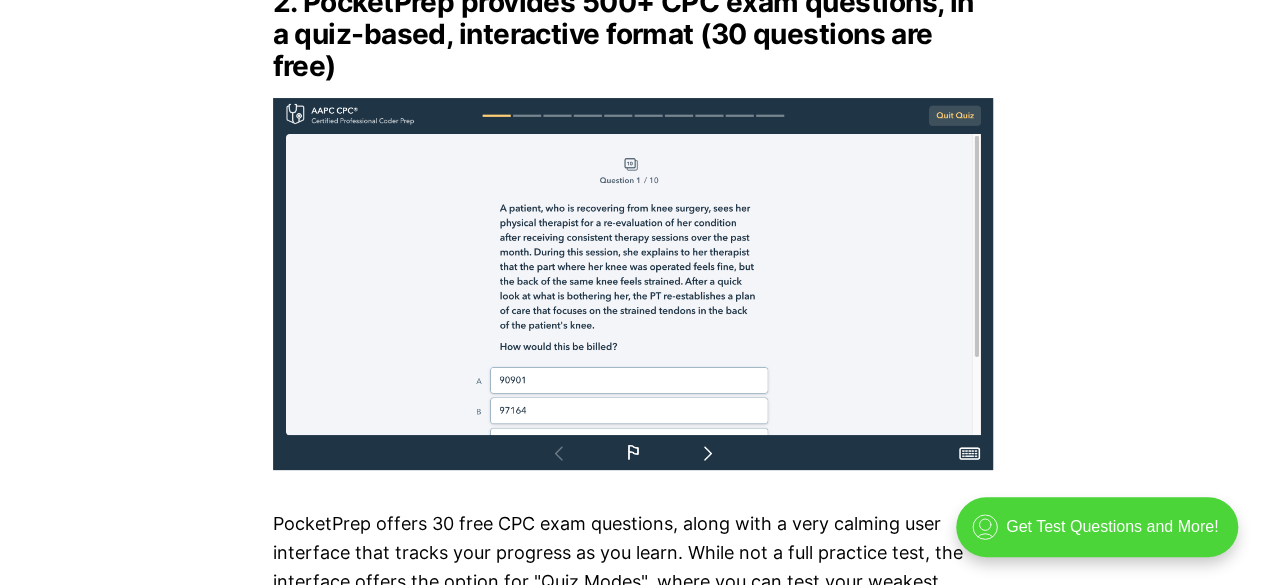click at bounding box center (633, 284) 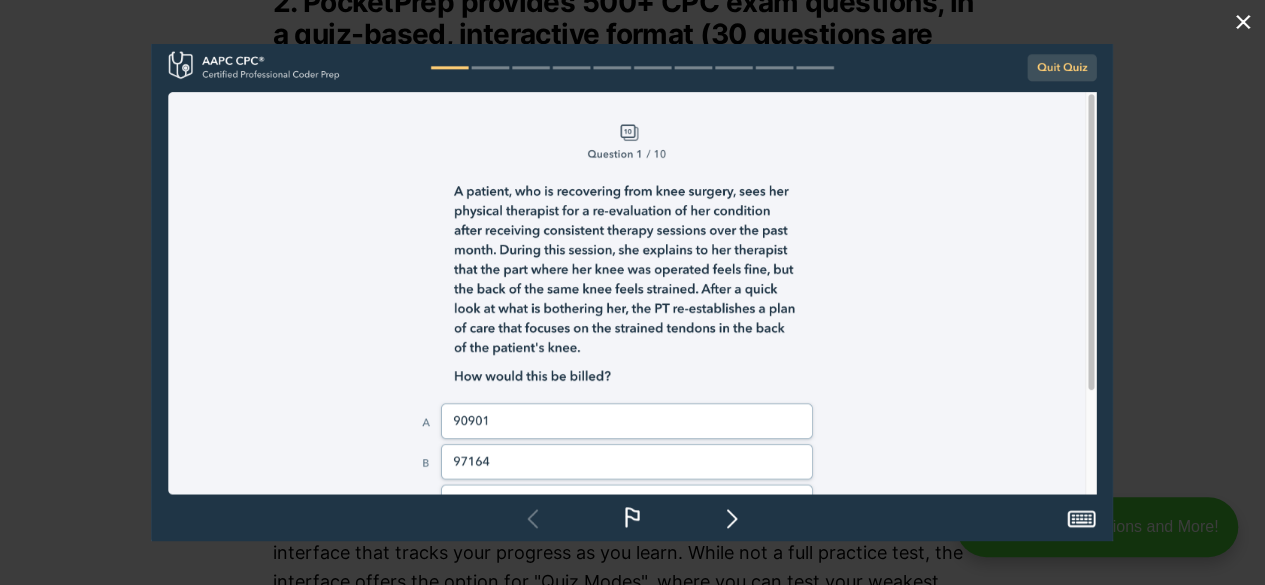 click at bounding box center [1243, 22] 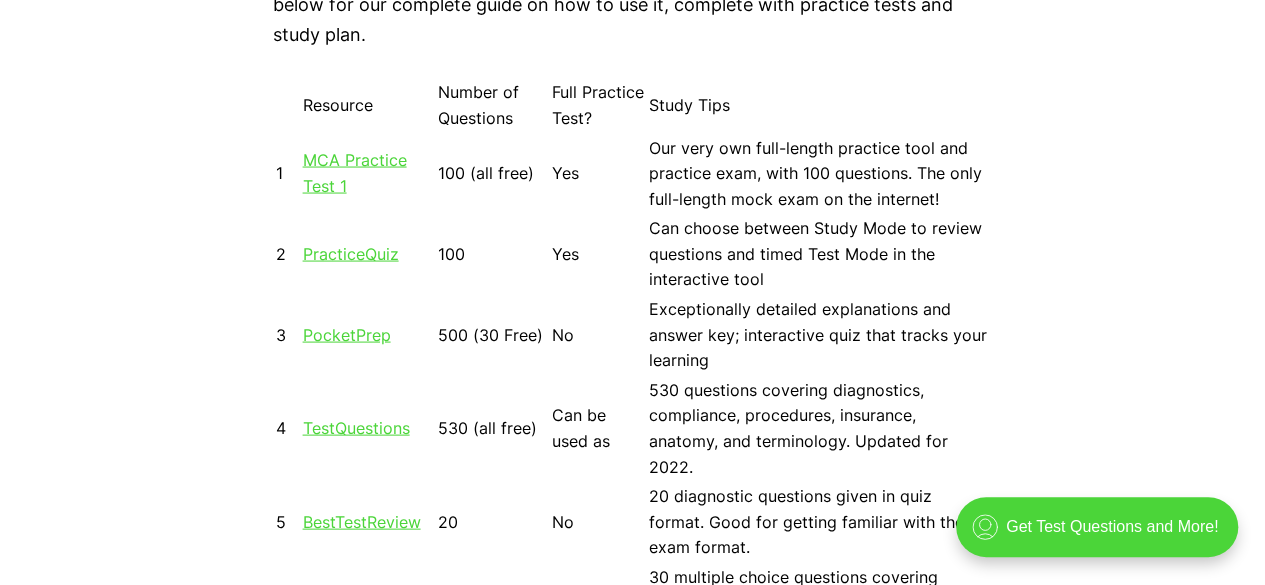 scroll, scrollTop: 1878, scrollLeft: 0, axis: vertical 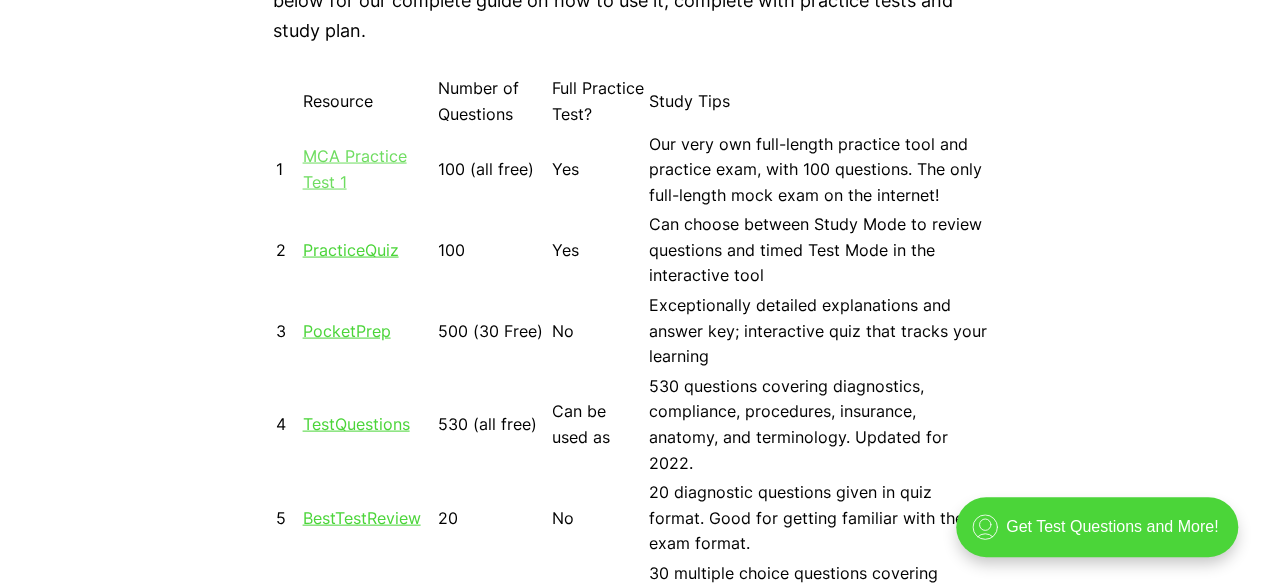 click on "MCA Practice Test 1" at bounding box center (355, 168) 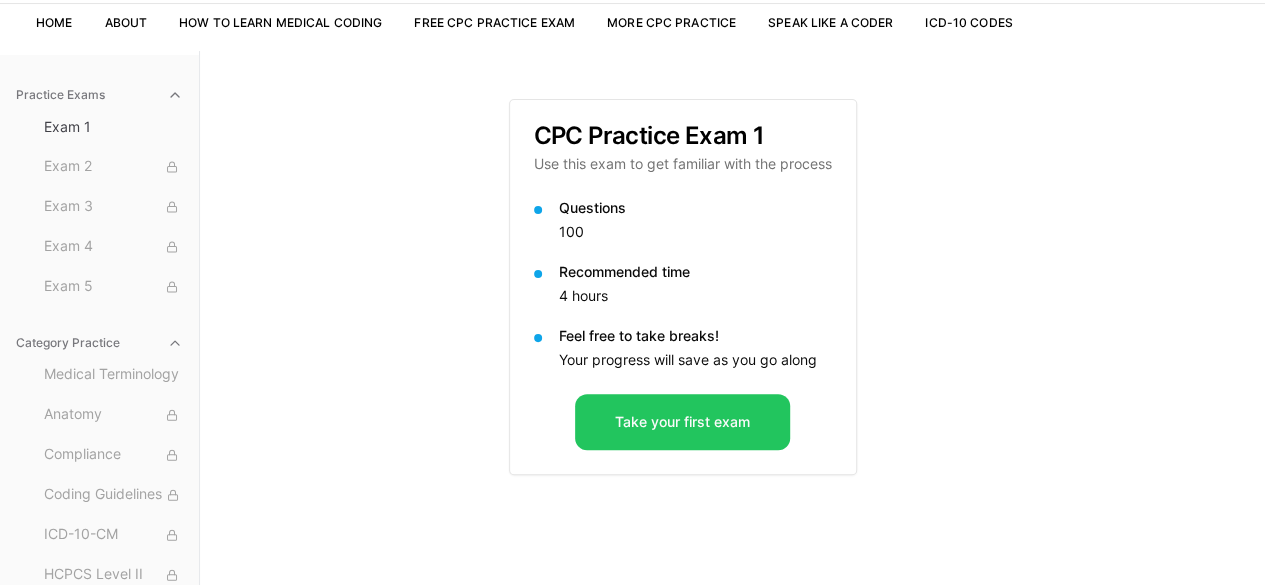 scroll, scrollTop: 134, scrollLeft: 0, axis: vertical 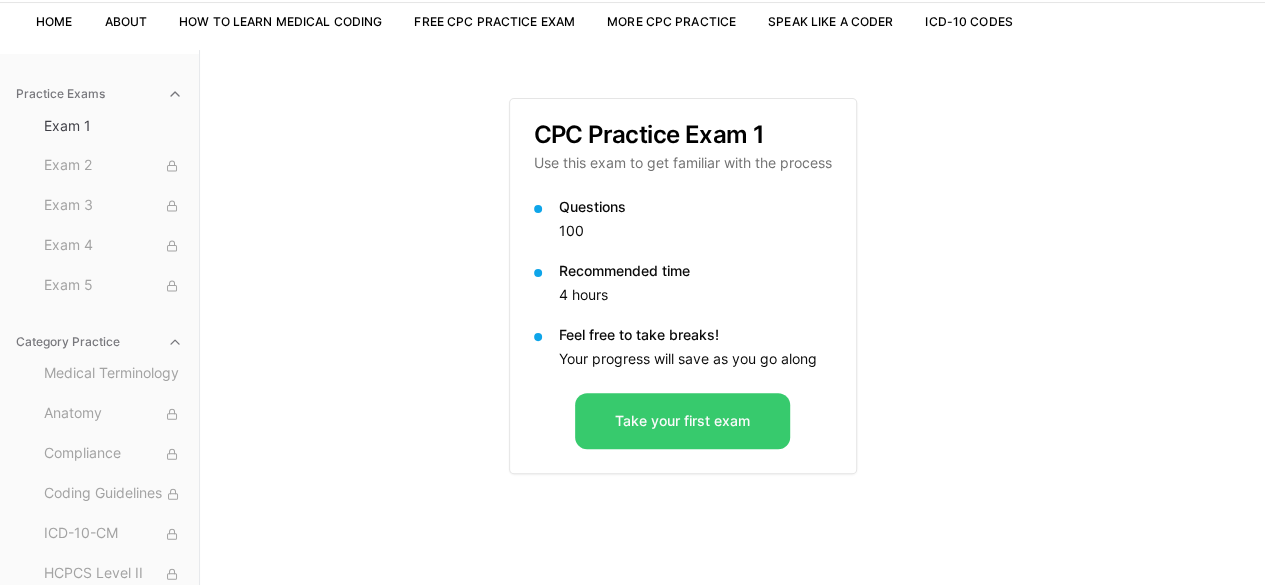 click on "Take your first exam" at bounding box center (682, 421) 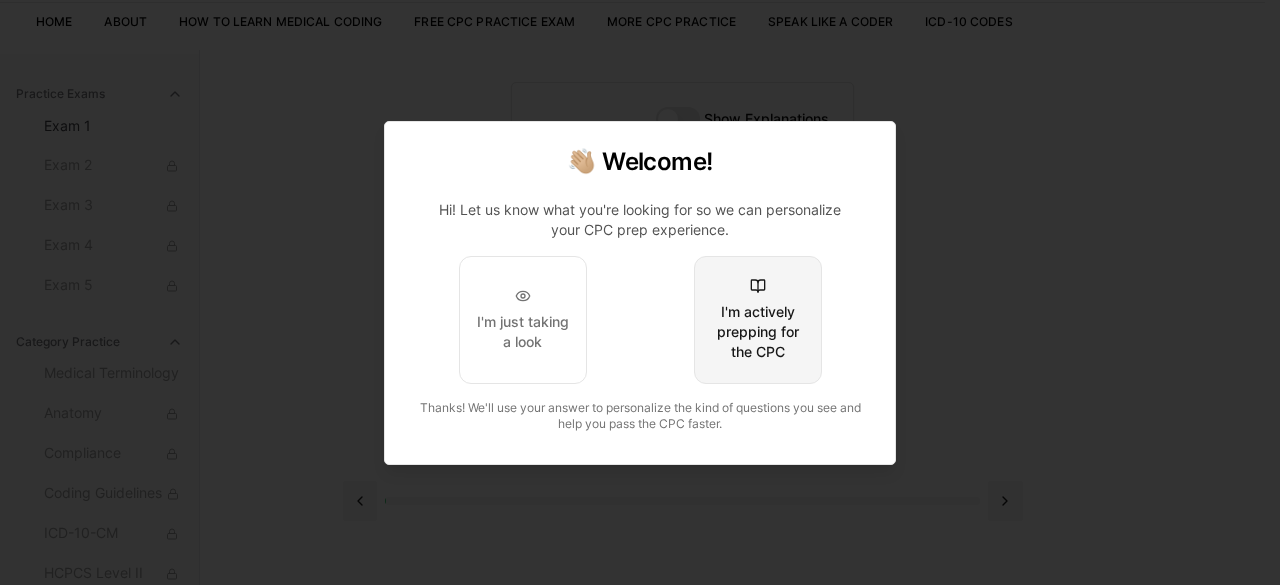 click on "I'm actively prepping for the CPC" at bounding box center [758, 332] 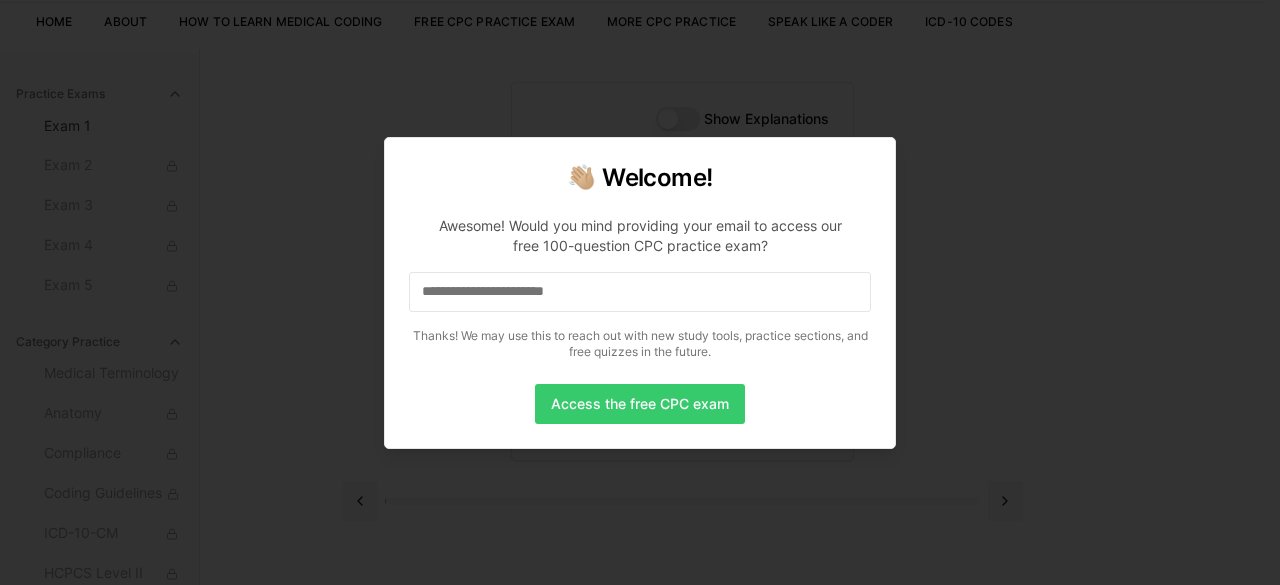 click on "Access the free CPC exam" at bounding box center [640, 404] 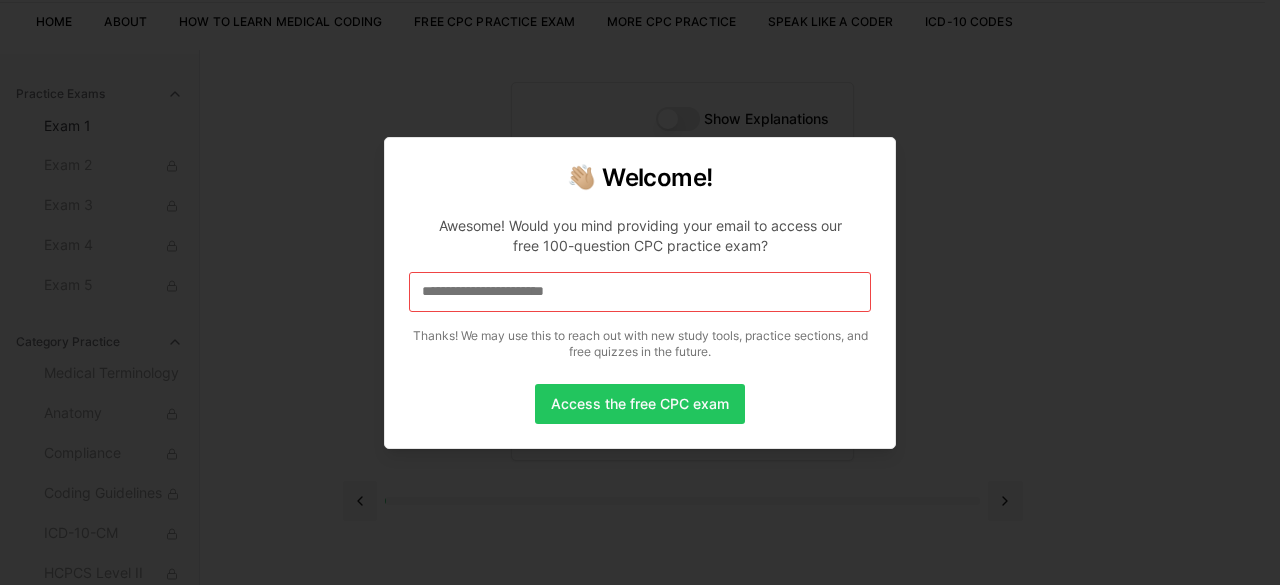 click at bounding box center [640, 292] 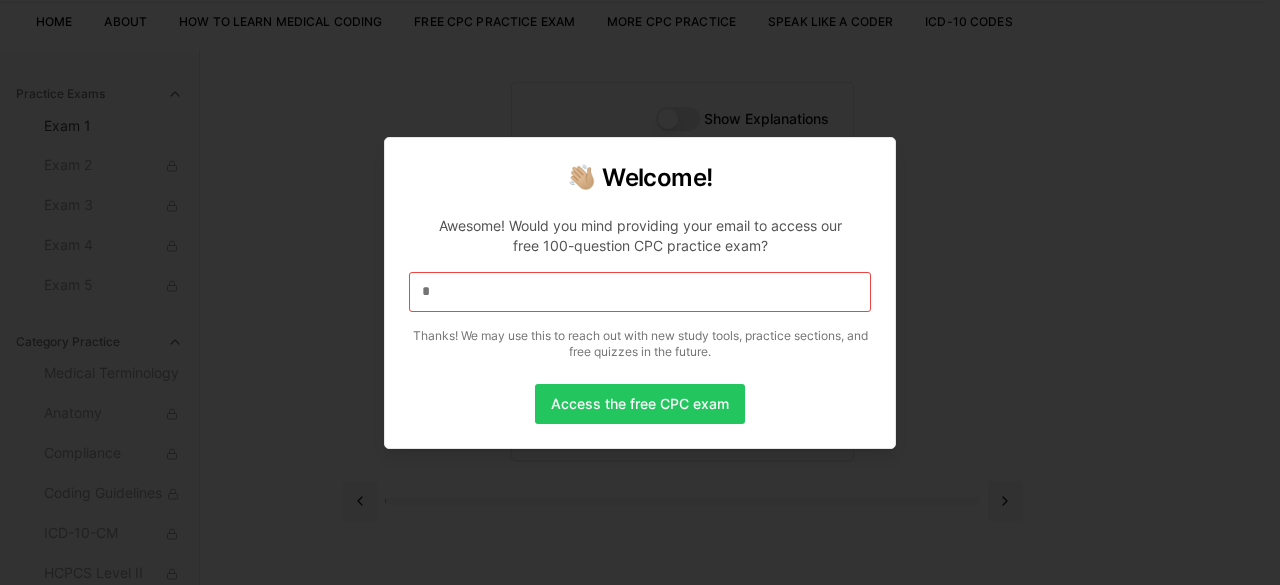 click on "*" at bounding box center [640, 292] 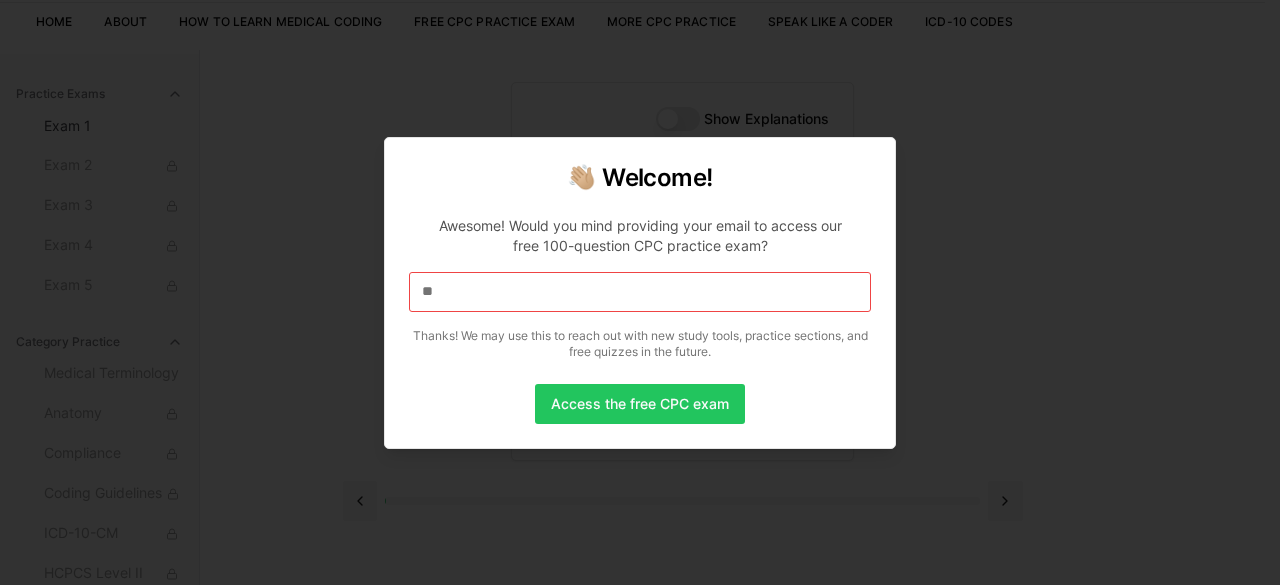 click on "**" at bounding box center [640, 292] 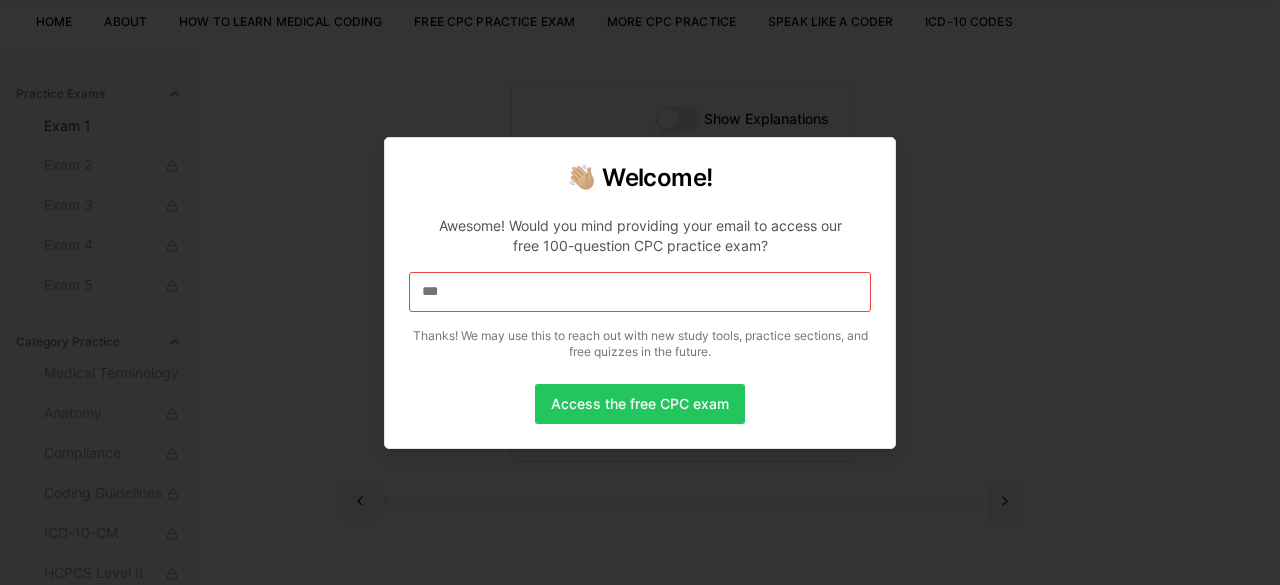 click on "***" at bounding box center [640, 292] 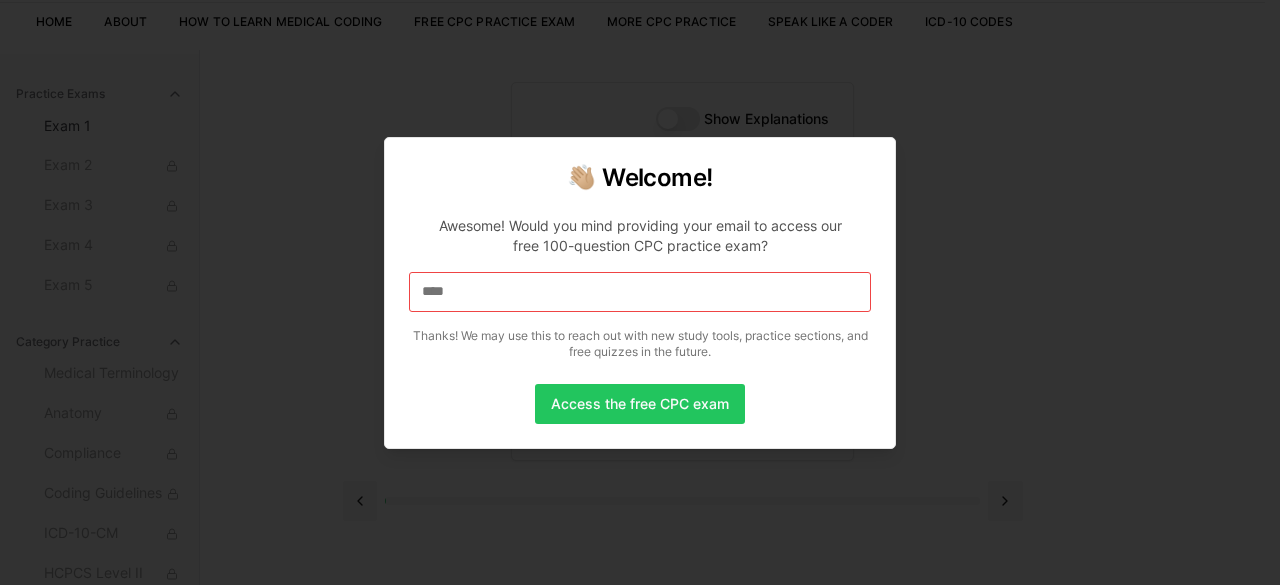 click on "****" at bounding box center (640, 292) 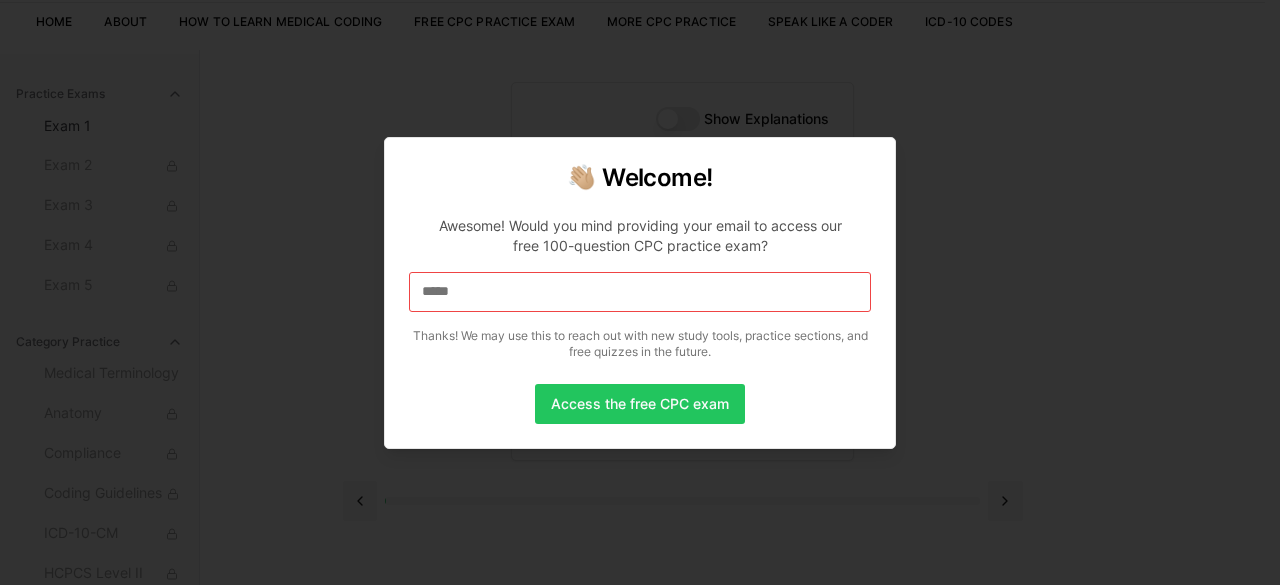 click on "*****" at bounding box center (640, 292) 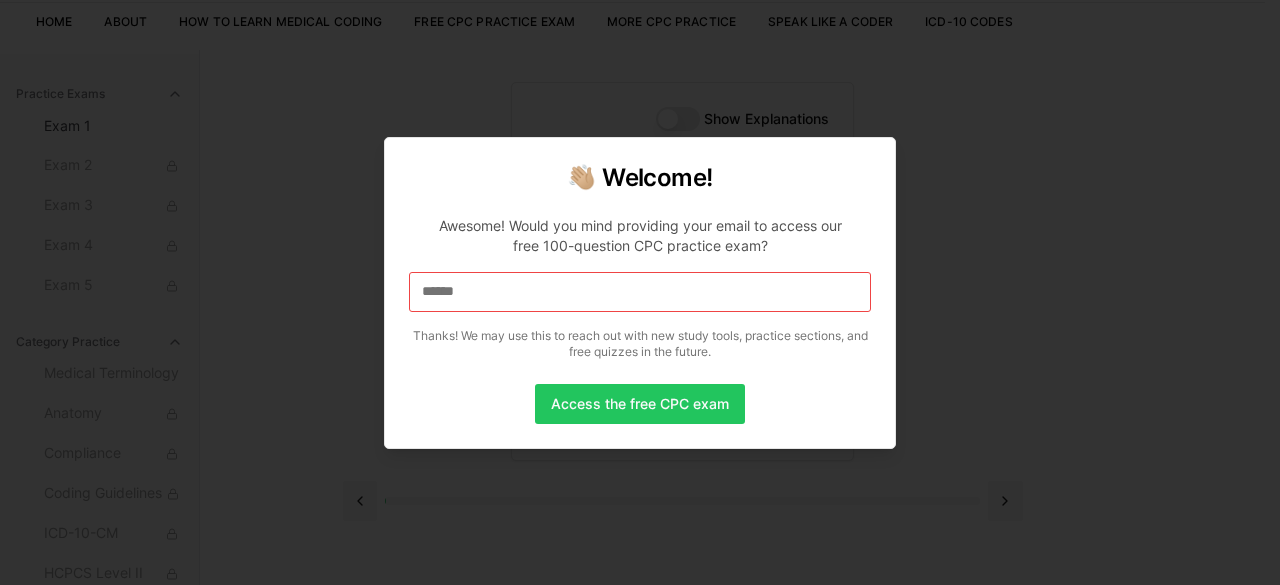click on "******" at bounding box center (640, 292) 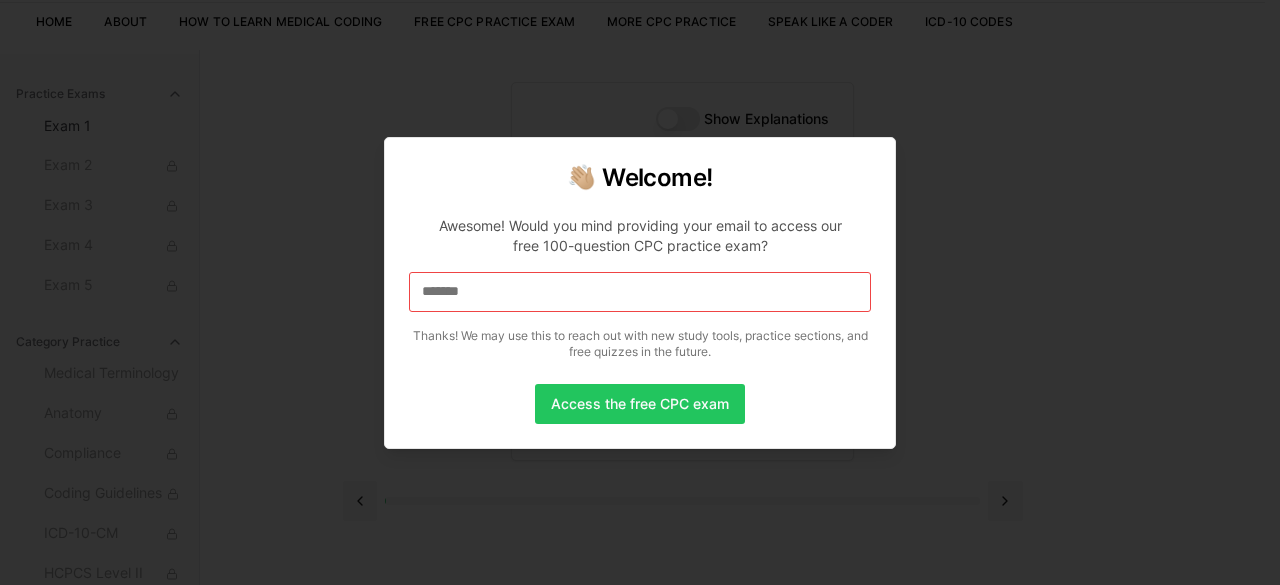click on "*******" at bounding box center [640, 292] 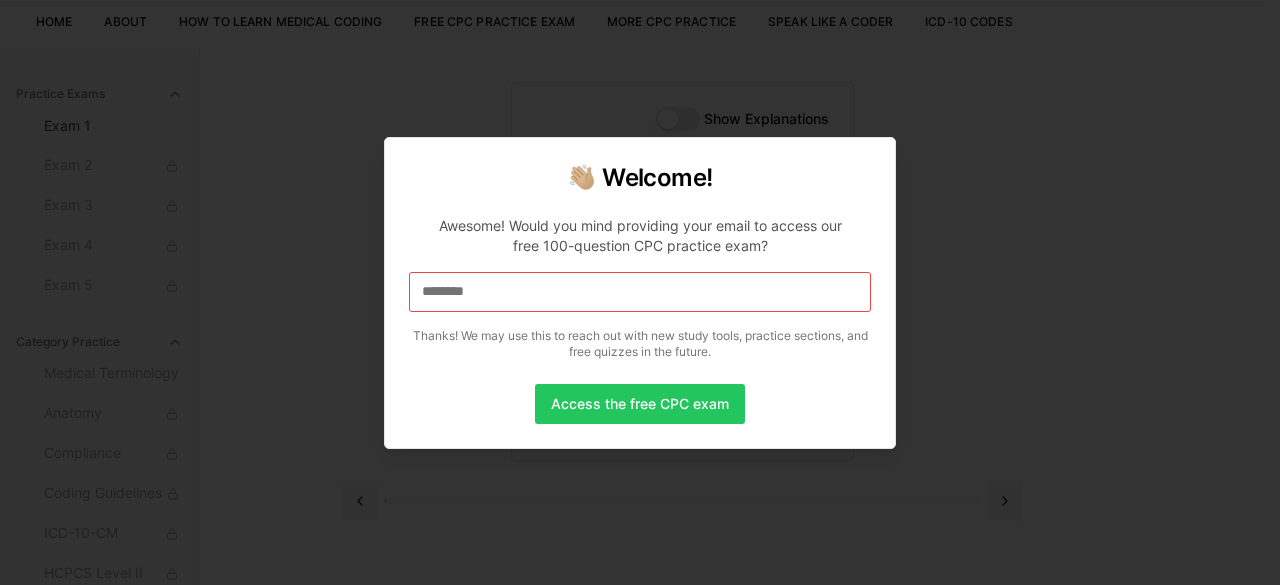 click on "********" at bounding box center [640, 292] 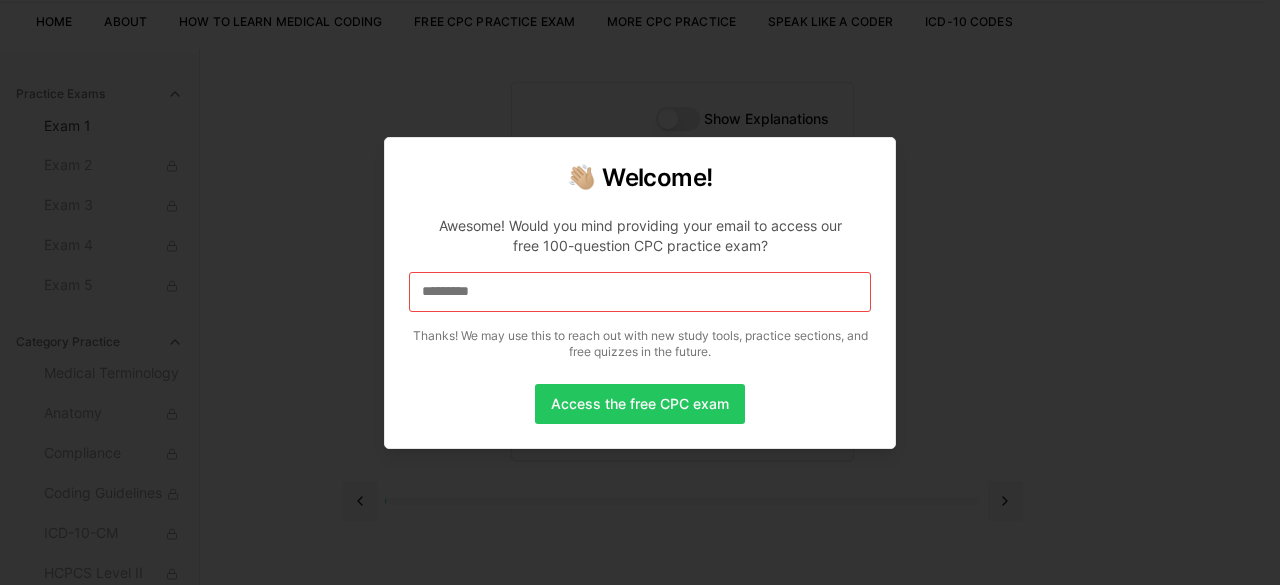 click on "*********" at bounding box center (640, 292) 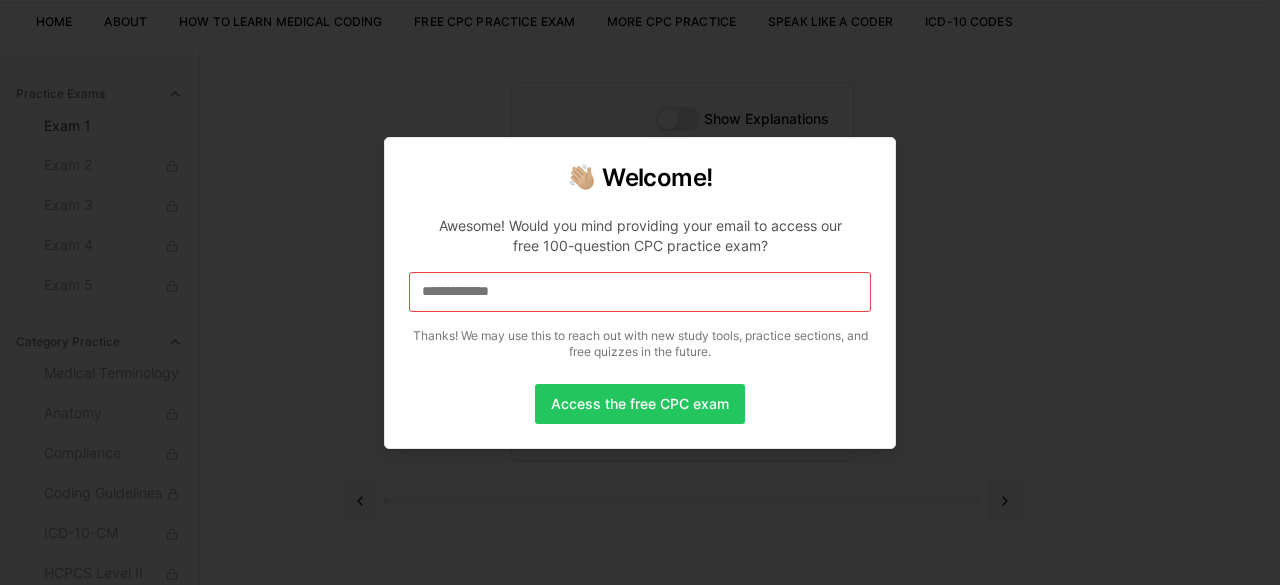 click on "**********" at bounding box center [640, 292] 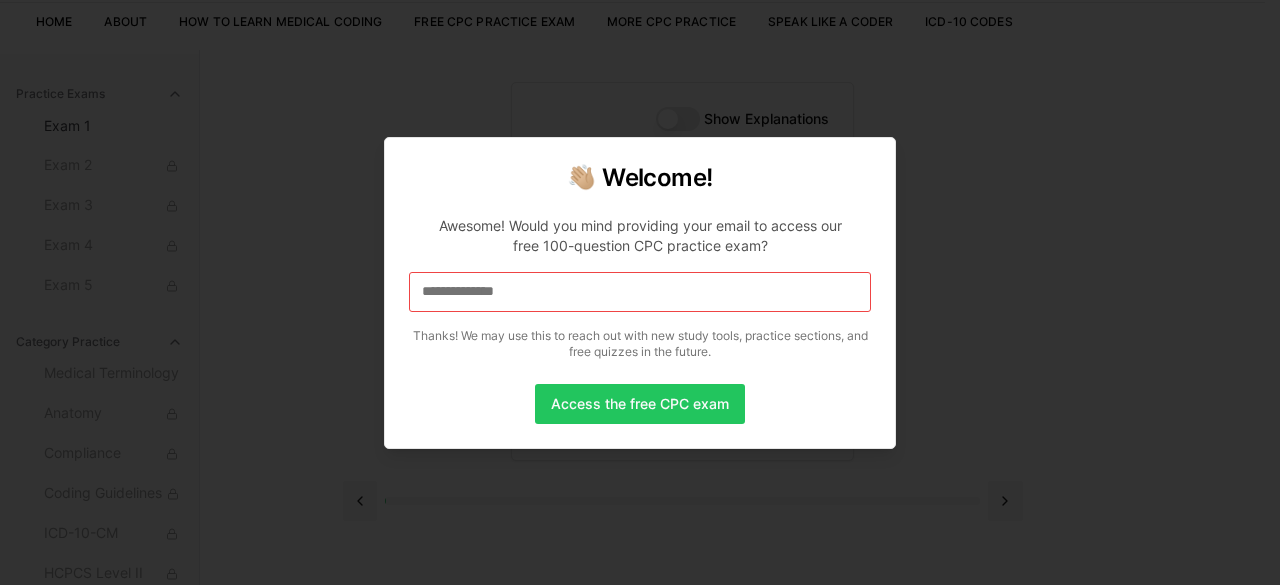 click on "**********" at bounding box center [640, 292] 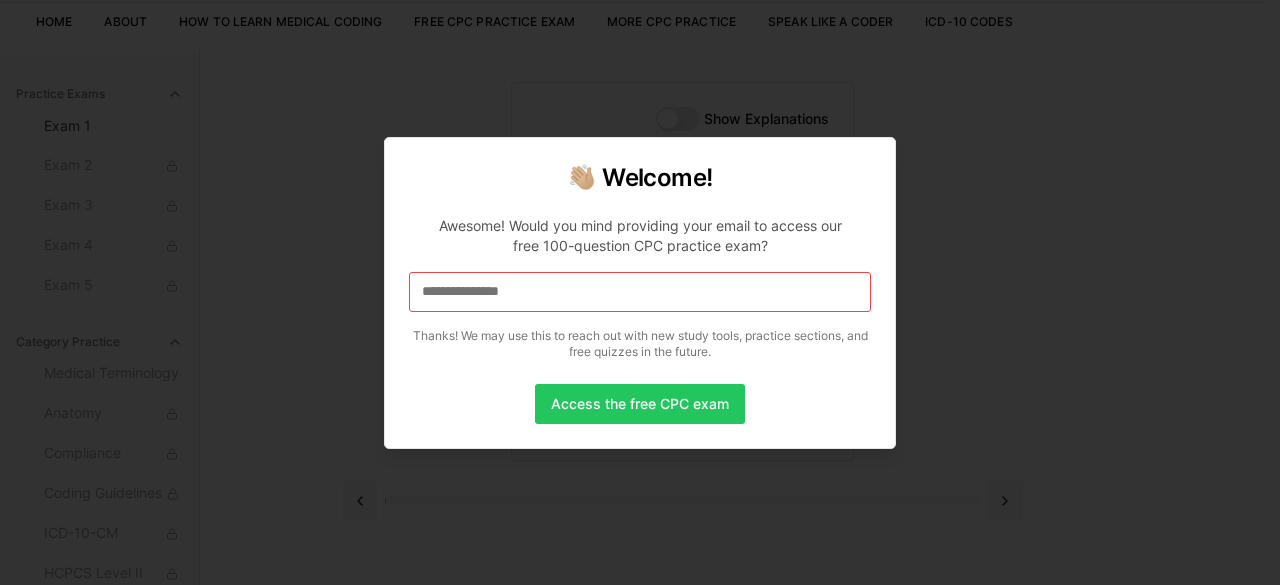 click on "**********" at bounding box center (640, 292) 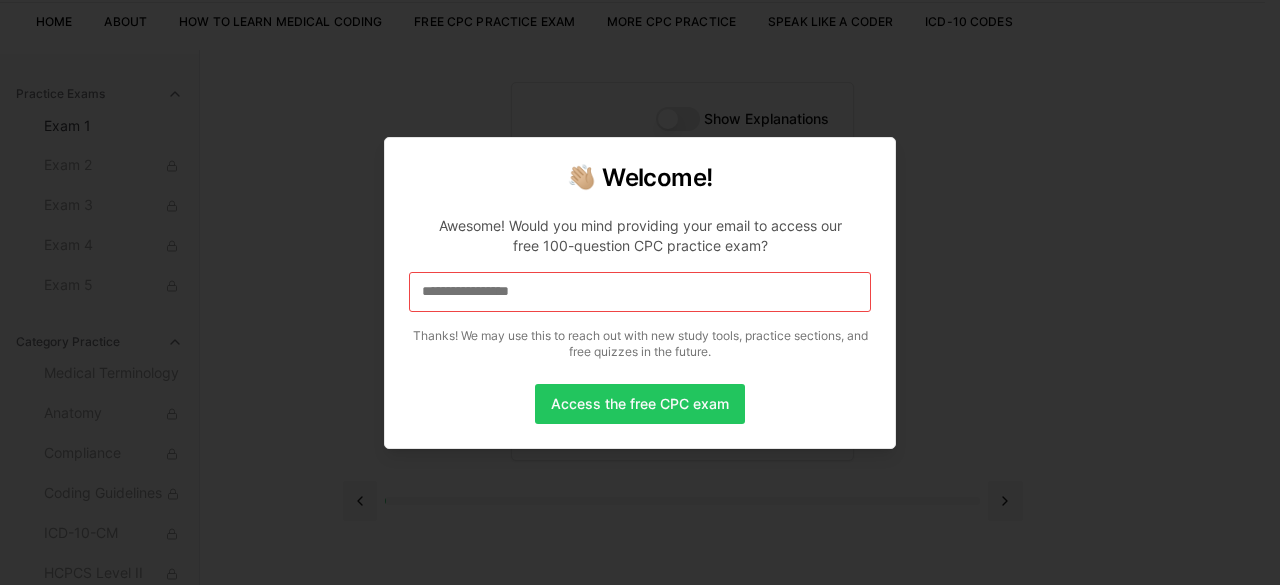 click on "**********" at bounding box center (640, 292) 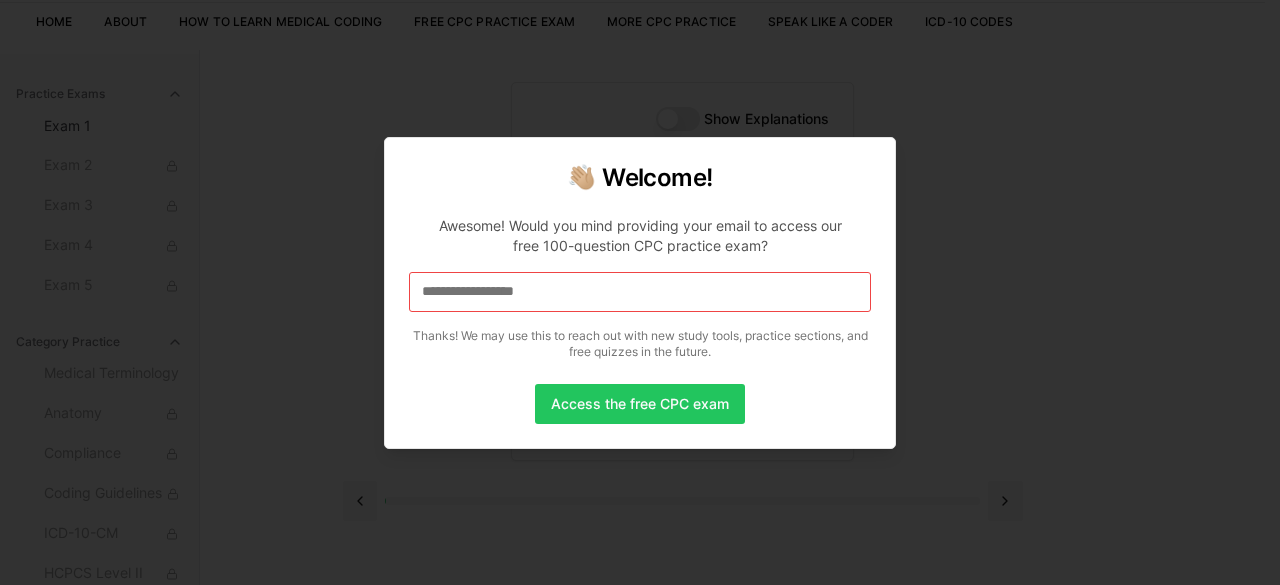 click on "**********" at bounding box center [640, 292] 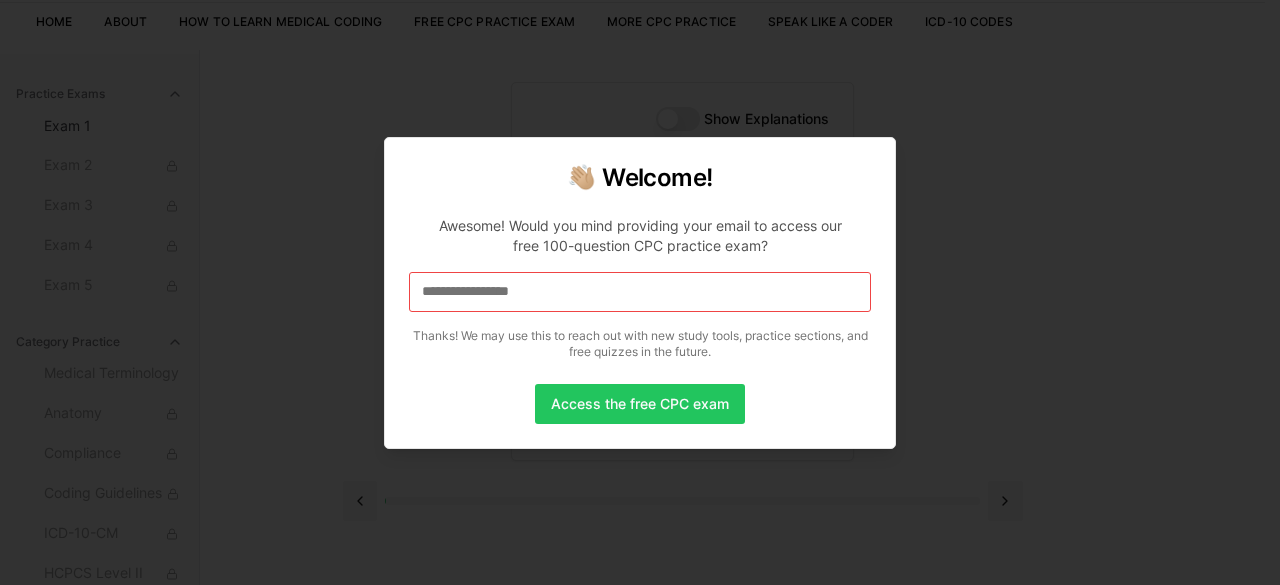 click on "**********" at bounding box center (640, 292) 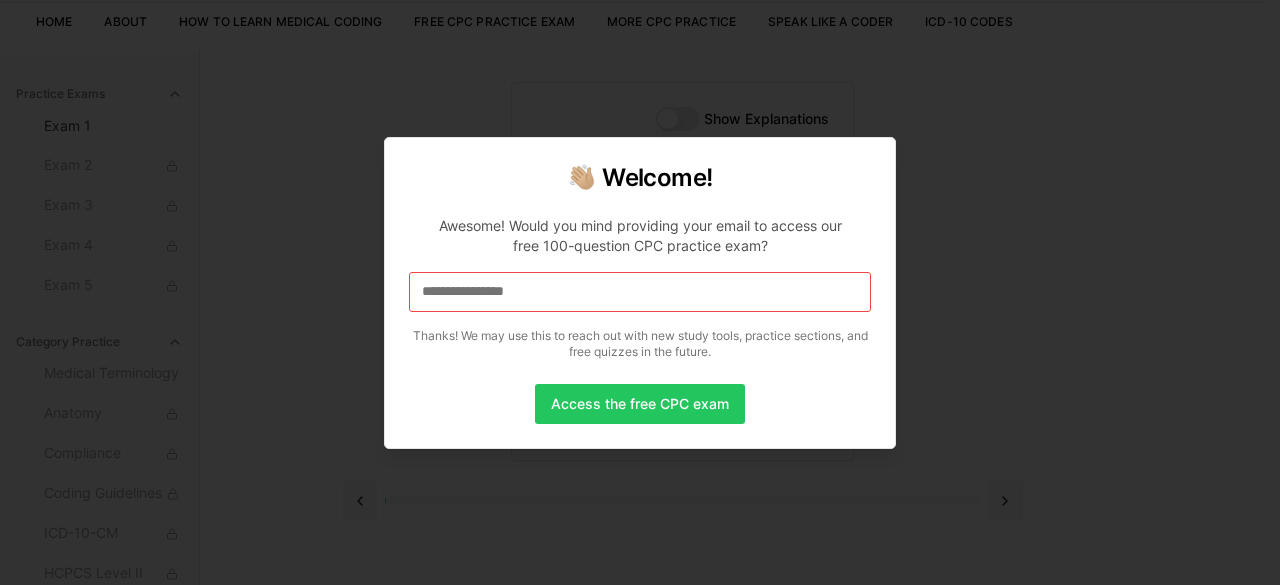 click on "**********" at bounding box center (640, 292) 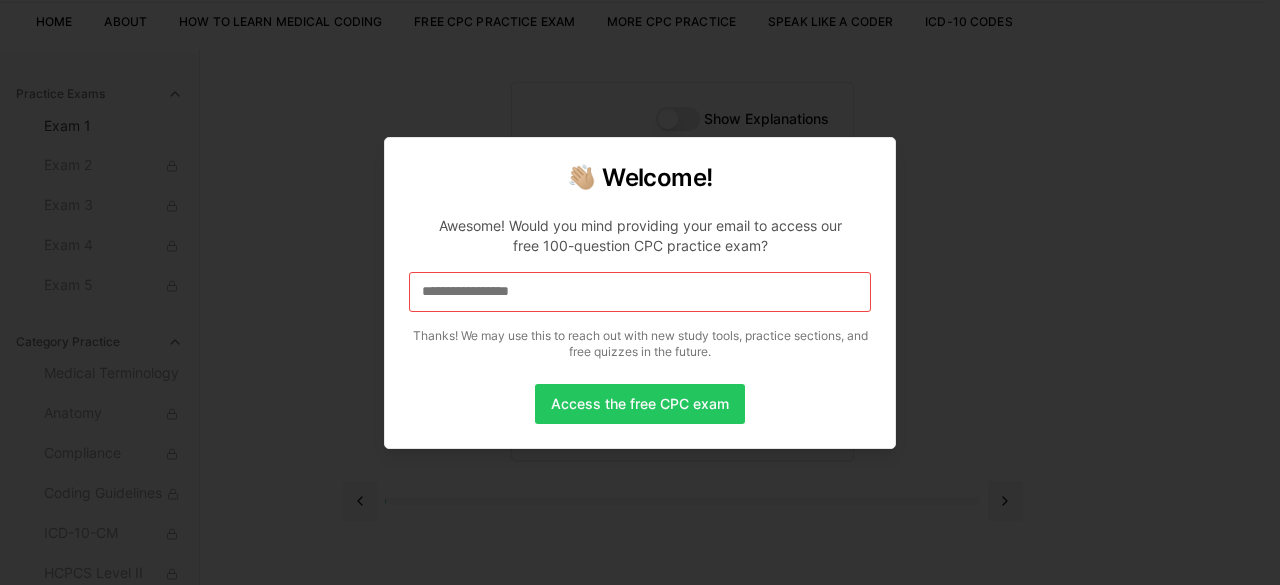 click on "**********" at bounding box center (640, 292) 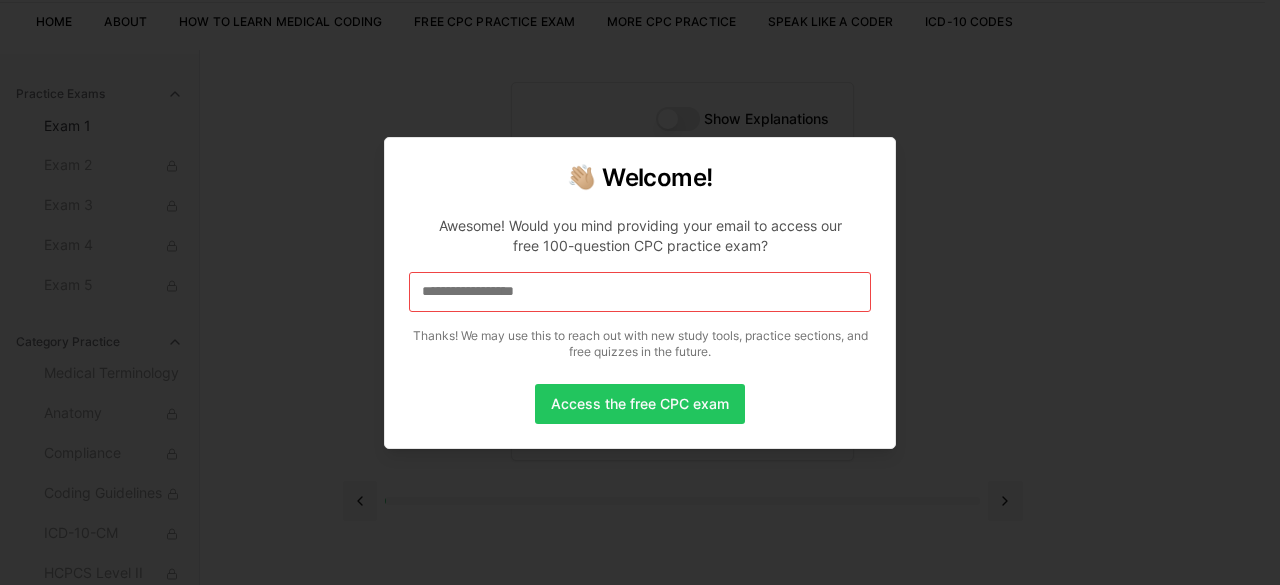click on "**********" at bounding box center [640, 292] 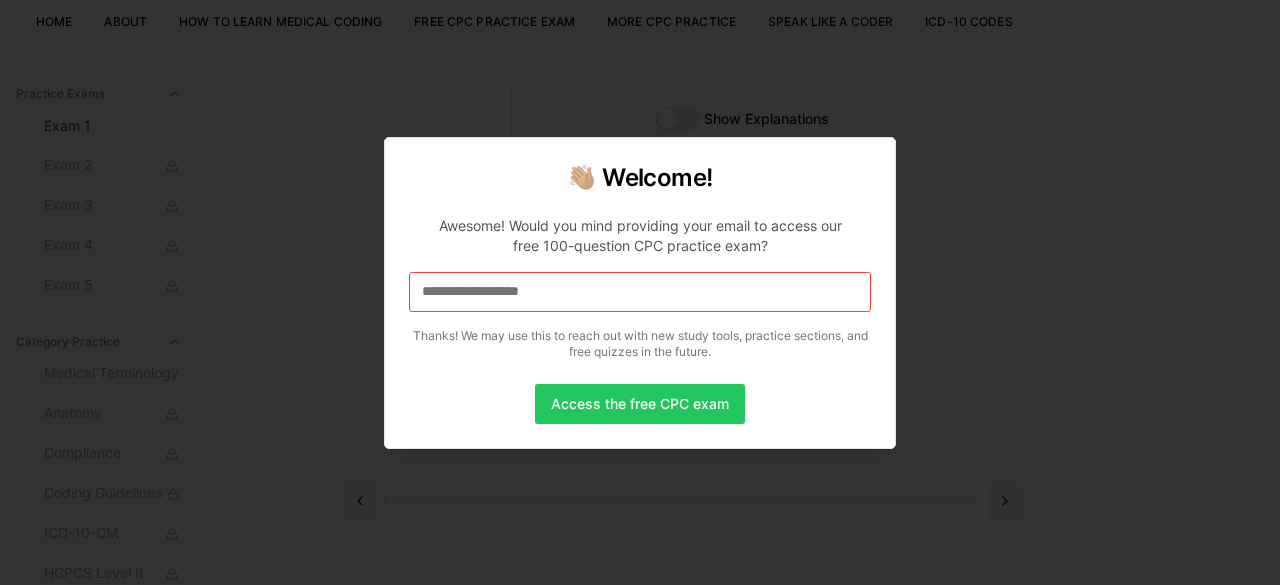click on "**********" at bounding box center (640, 292) 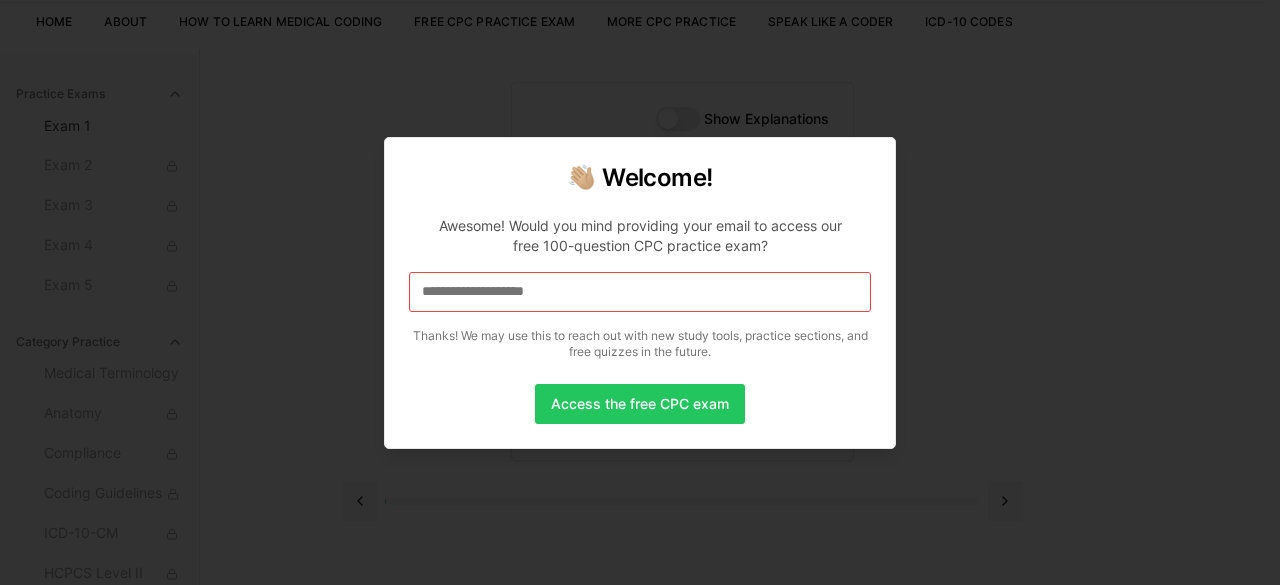 click on "**********" at bounding box center [640, 292] 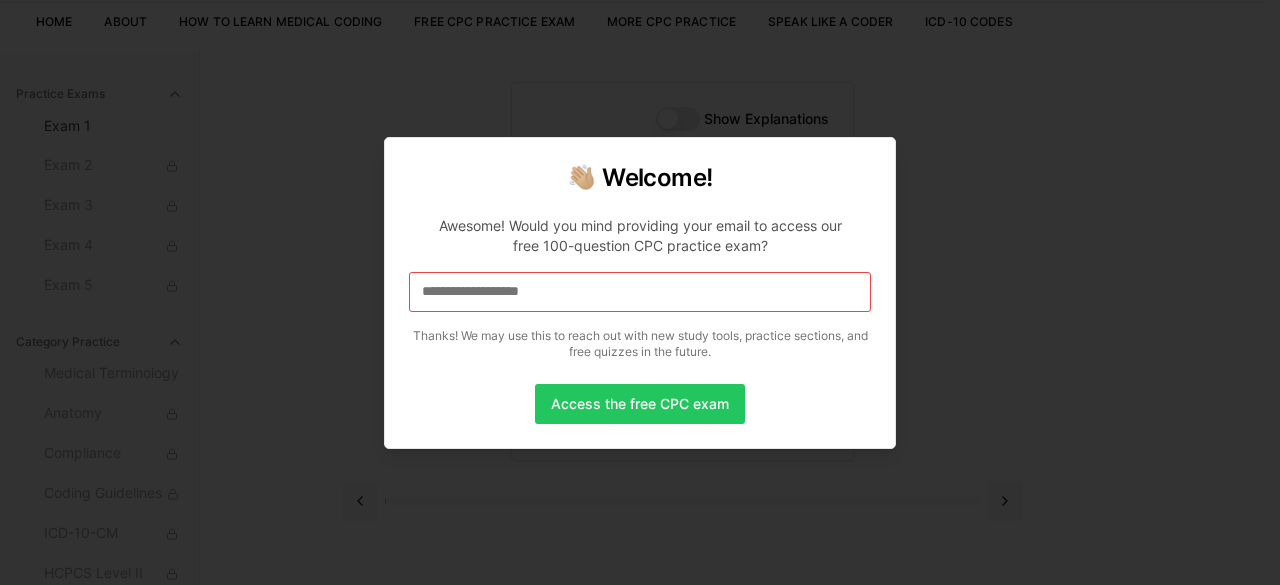 click on "**********" at bounding box center [640, 292] 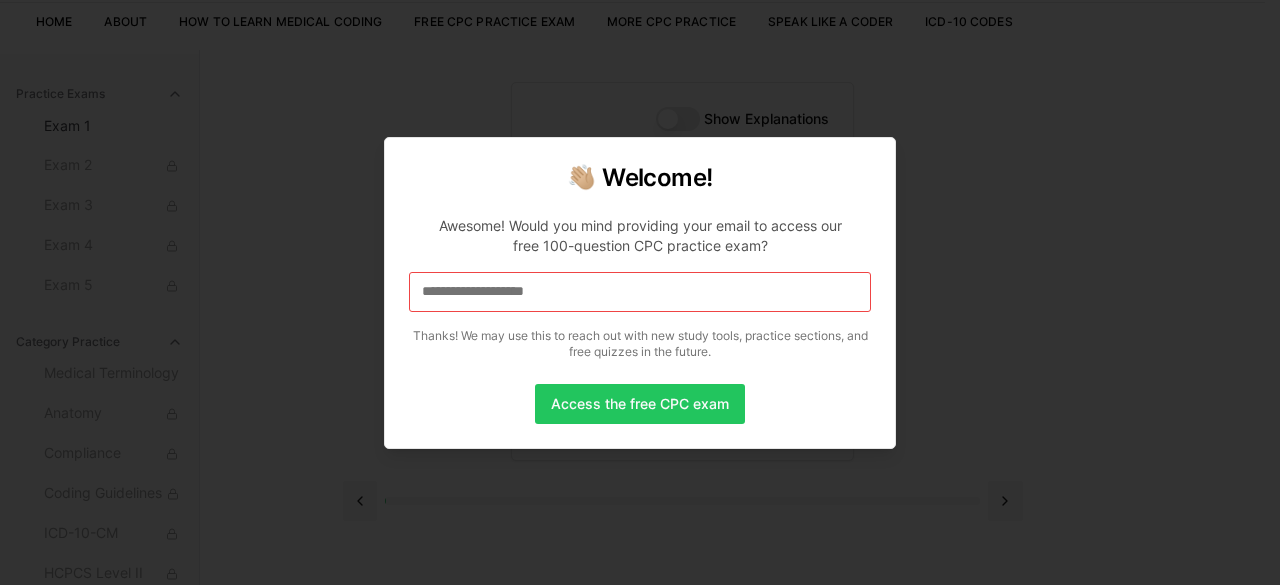 click on "**********" at bounding box center [640, 292] 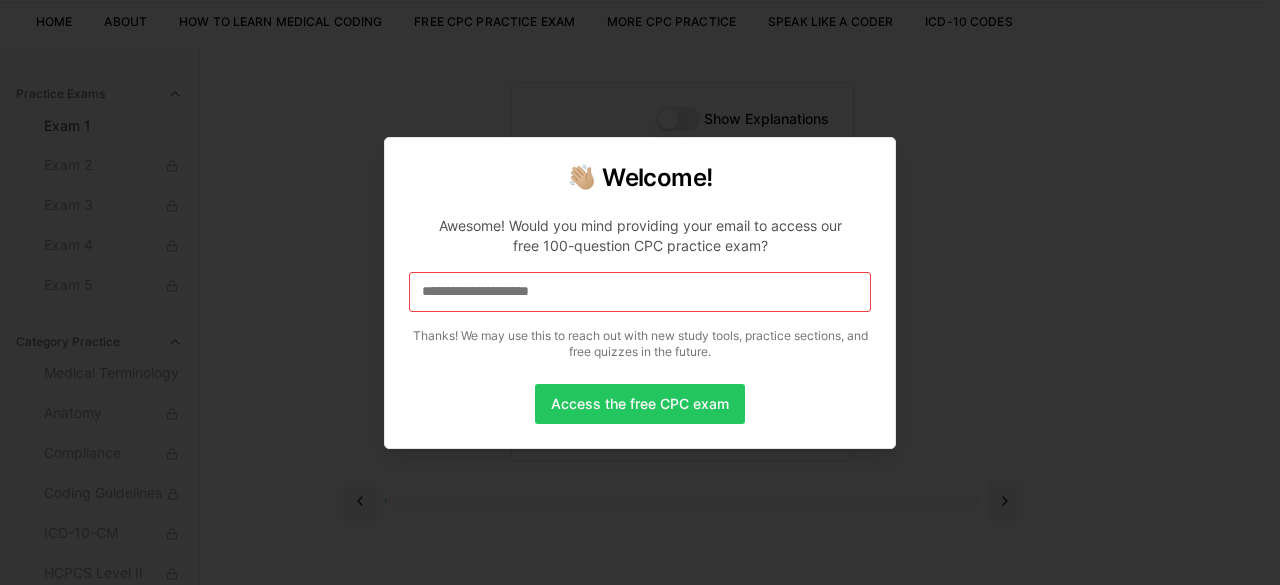 click on "**********" at bounding box center [640, 292] 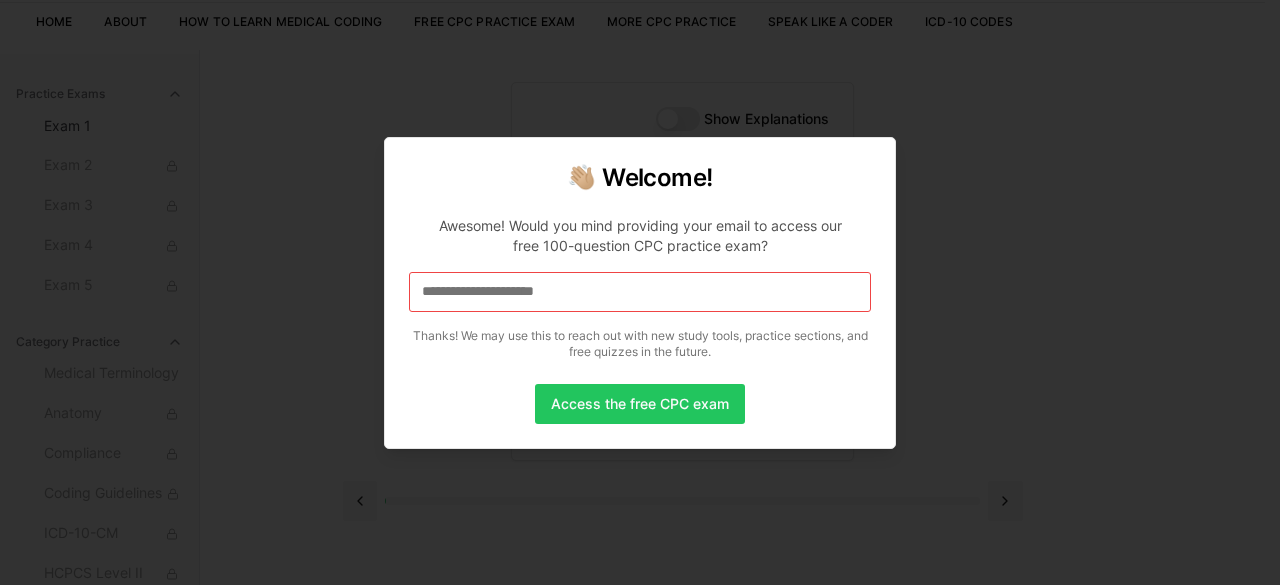 click on "**********" at bounding box center (640, 292) 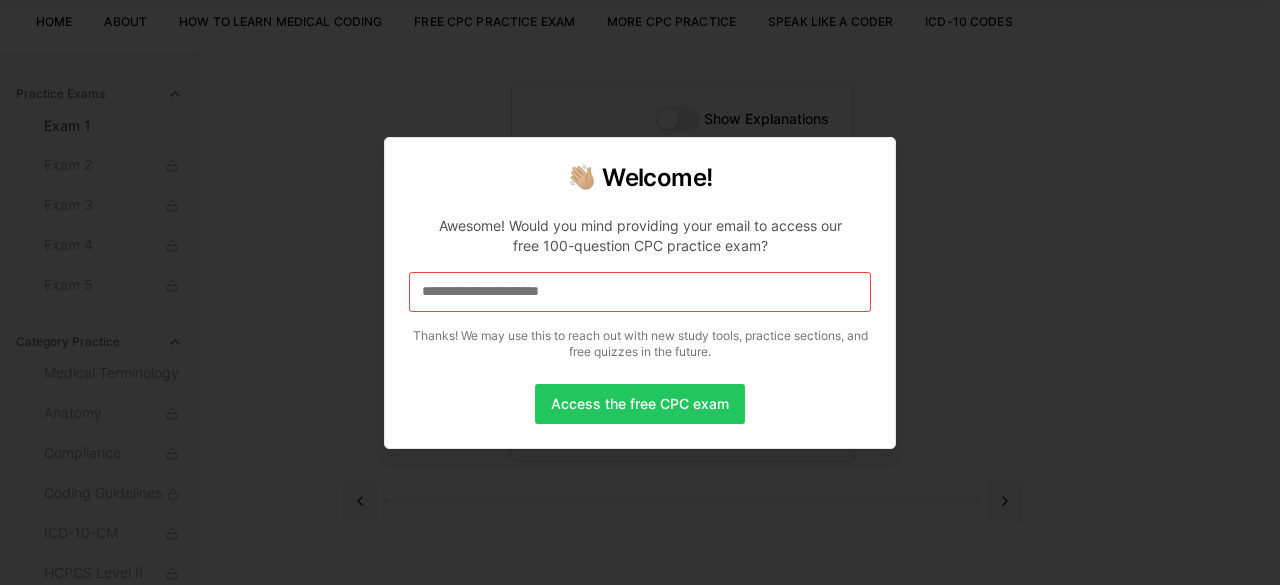 click on "**********" at bounding box center (640, 292) 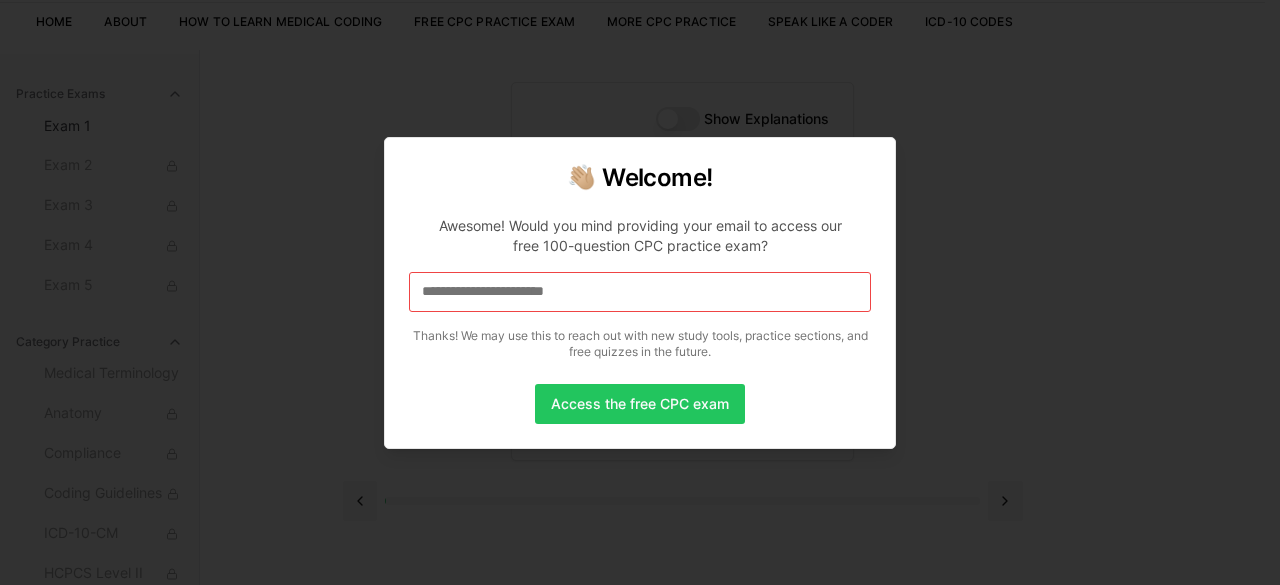 click on "**********" at bounding box center [640, 292] 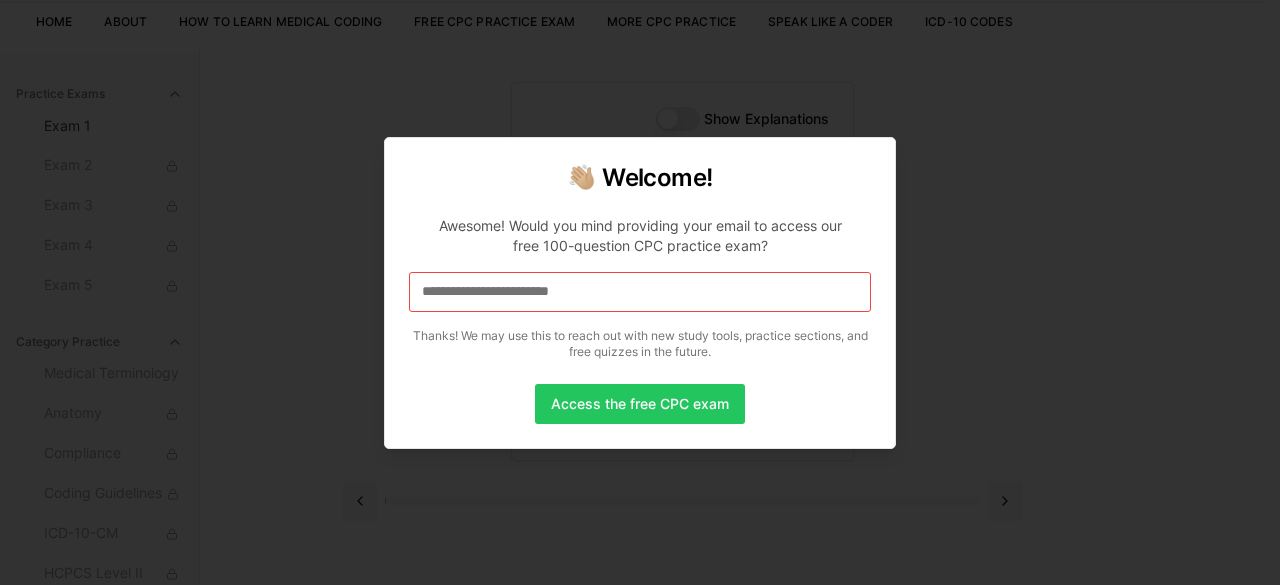 click on "**********" at bounding box center (640, 292) 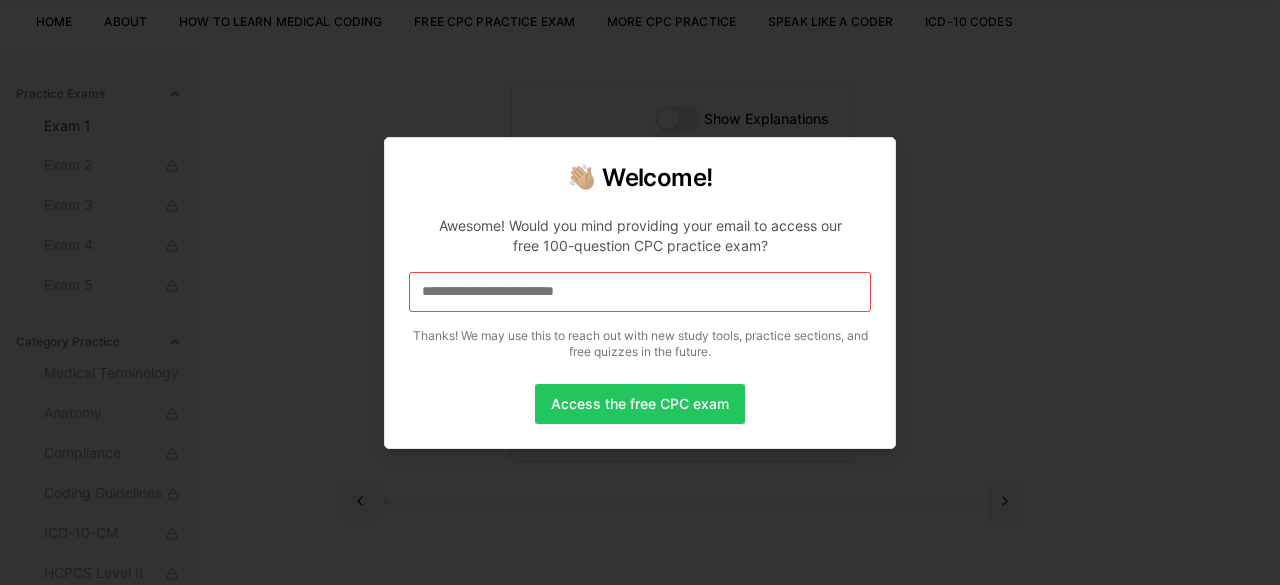 click on "**********" at bounding box center [640, 292] 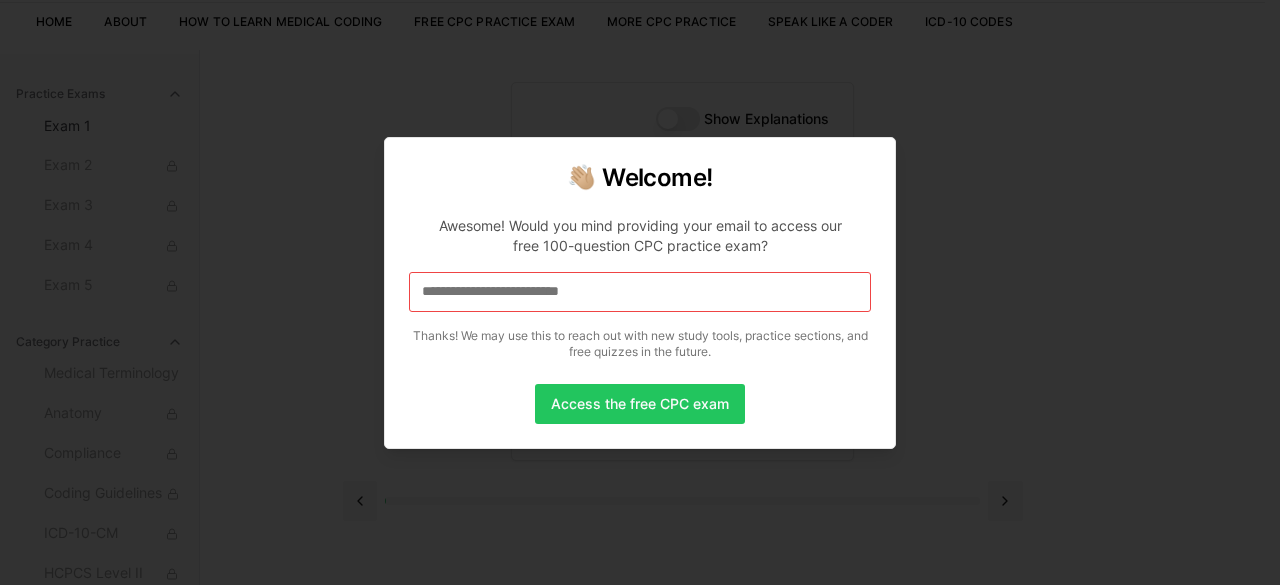 click on "**********" at bounding box center (640, 292) 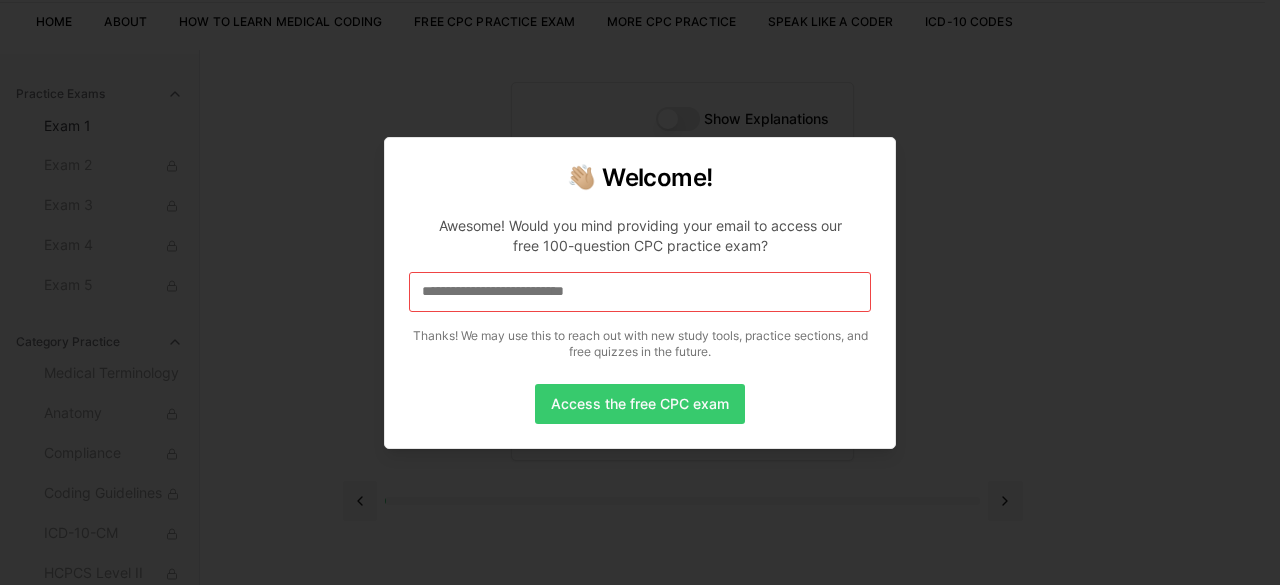 click on "Access the free CPC exam" at bounding box center (640, 404) 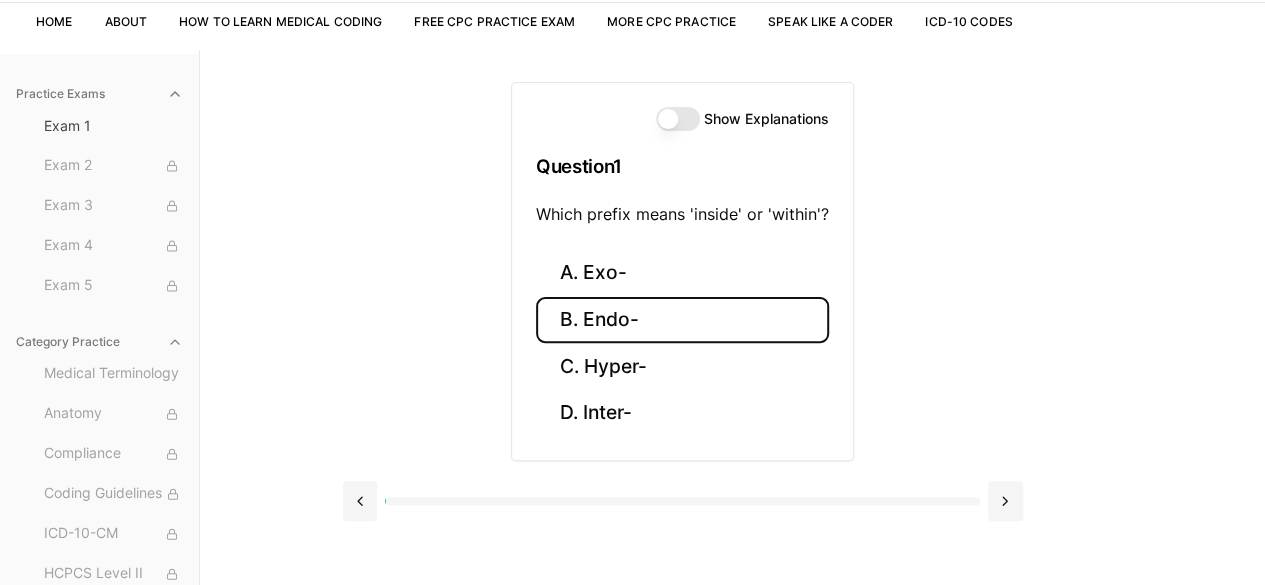 click on "B. Endo-" at bounding box center (682, 320) 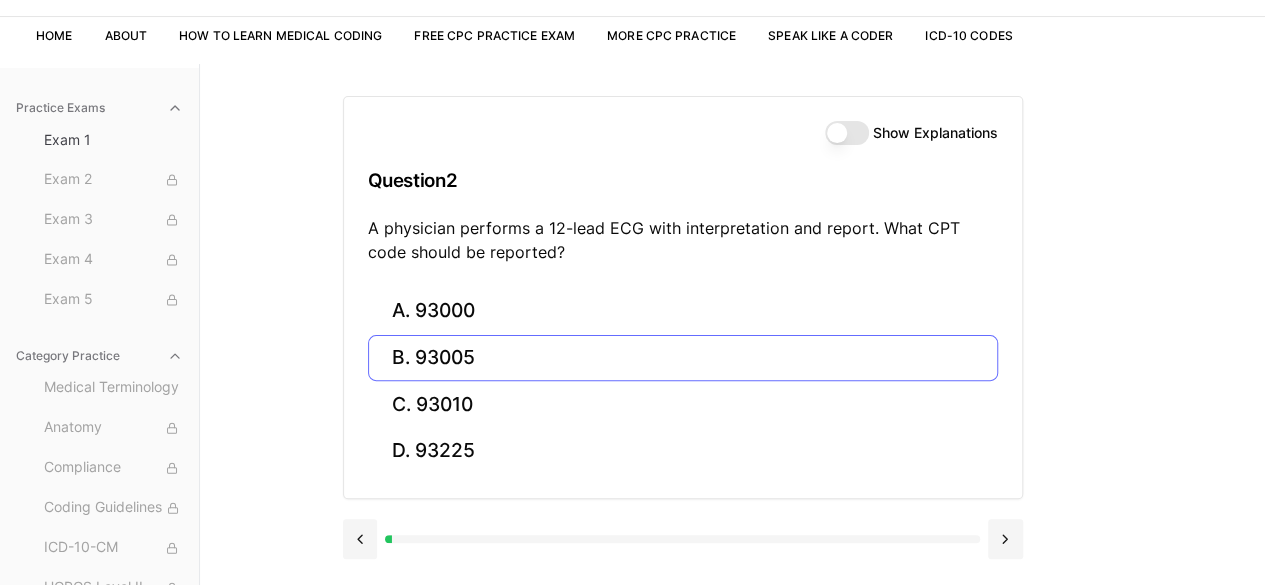 scroll, scrollTop: 121, scrollLeft: 0, axis: vertical 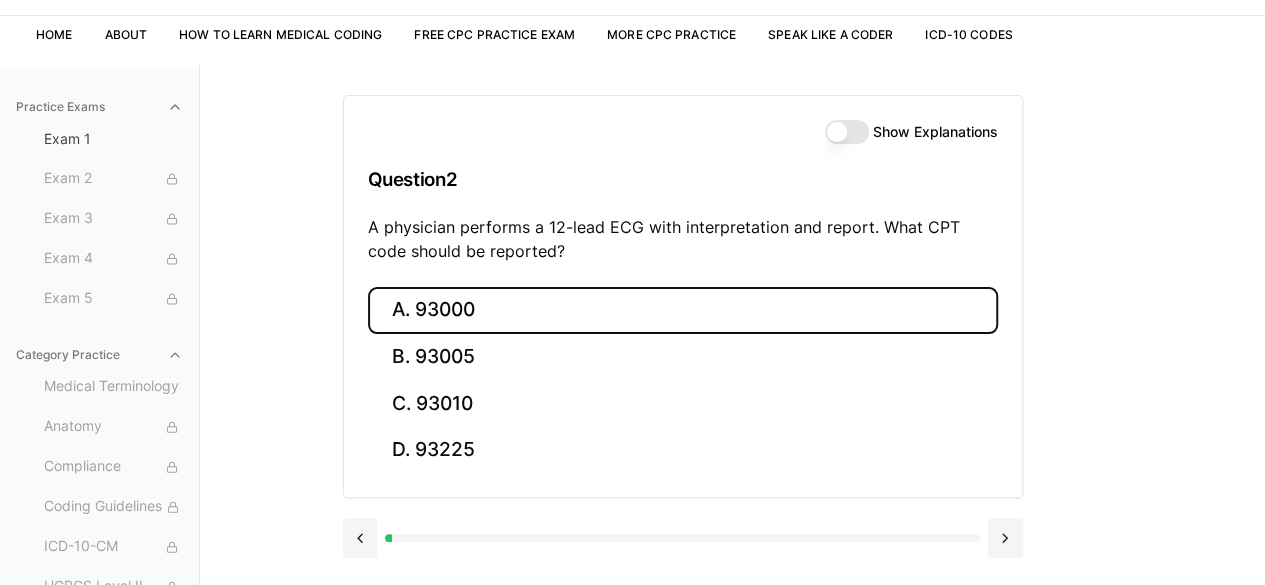 click on "A. 93000" at bounding box center (683, 310) 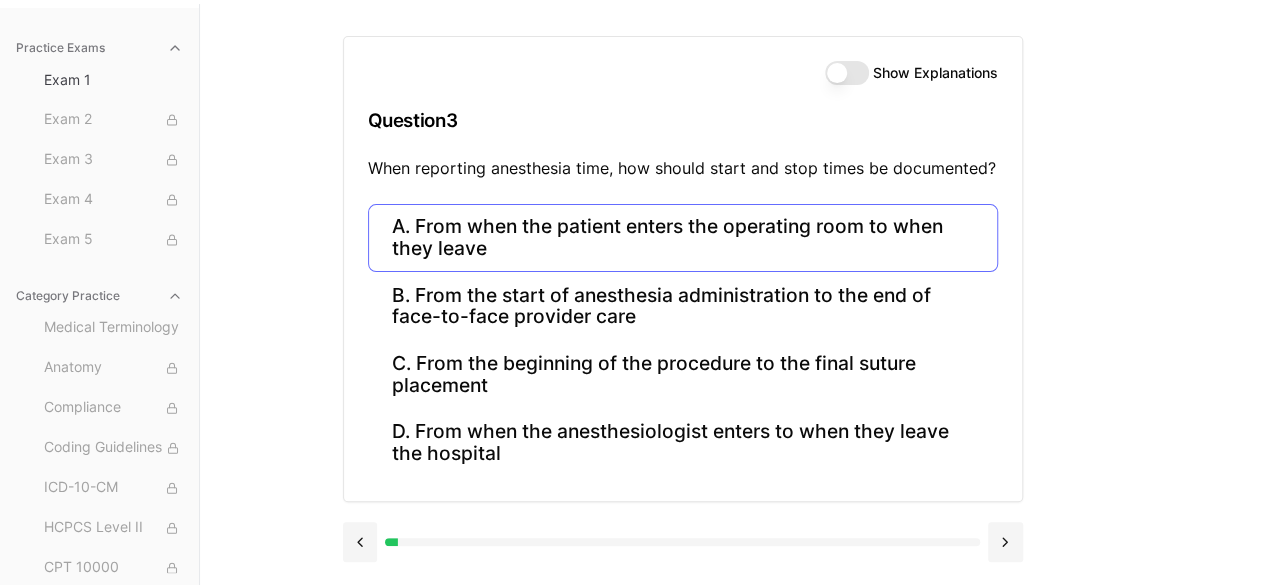 scroll, scrollTop: 184, scrollLeft: 0, axis: vertical 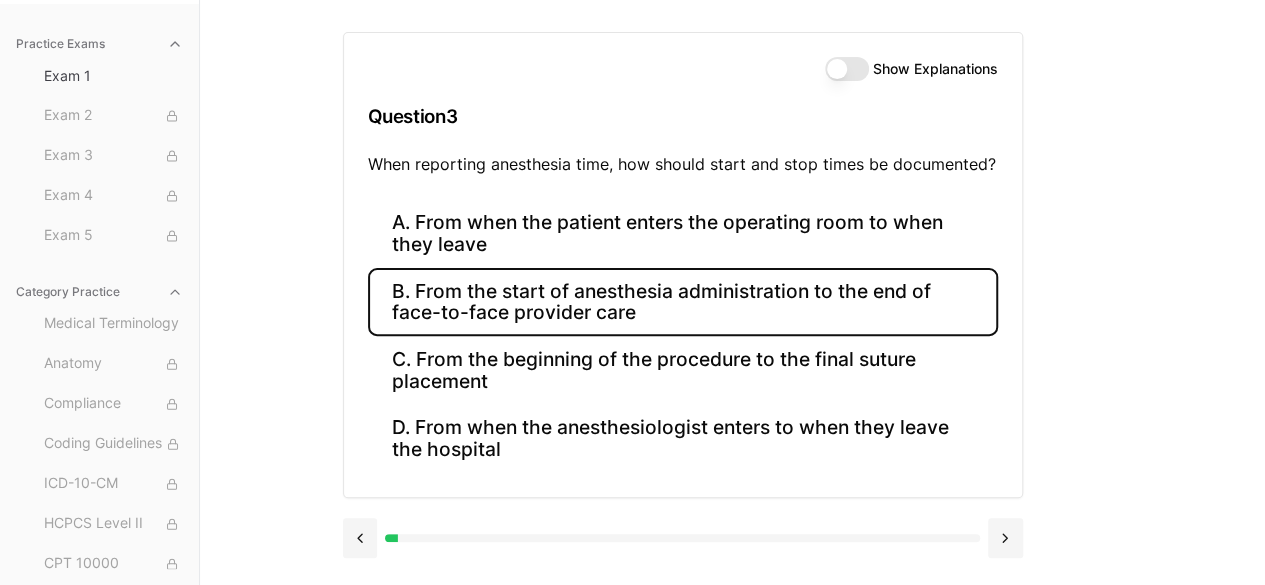 click on "B. From the start of anesthesia administration to the end of face-to-face provider care" at bounding box center (683, 302) 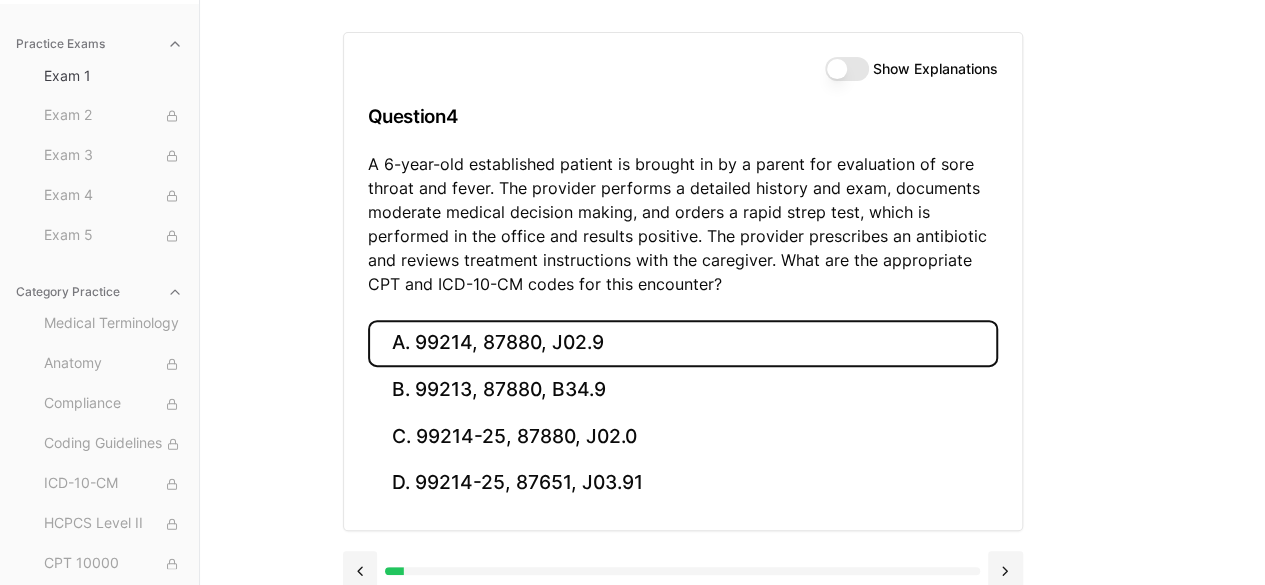 click on "A. 99214, 87880, J02.9" at bounding box center (683, 343) 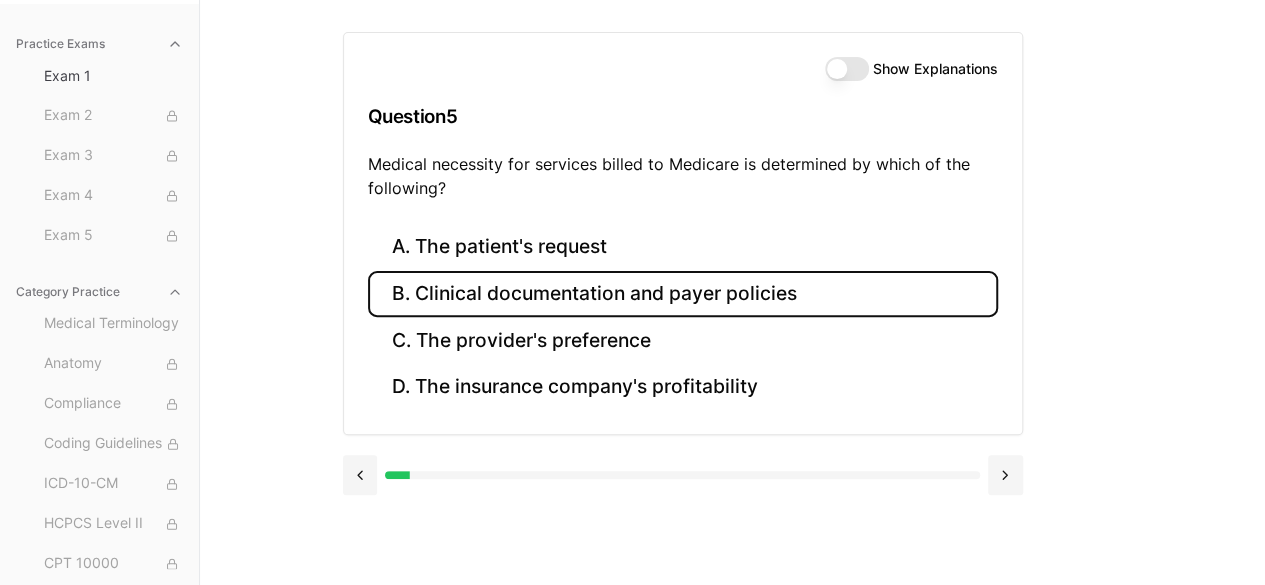 click on "B. Clinical documentation and payer policies" at bounding box center (683, 294) 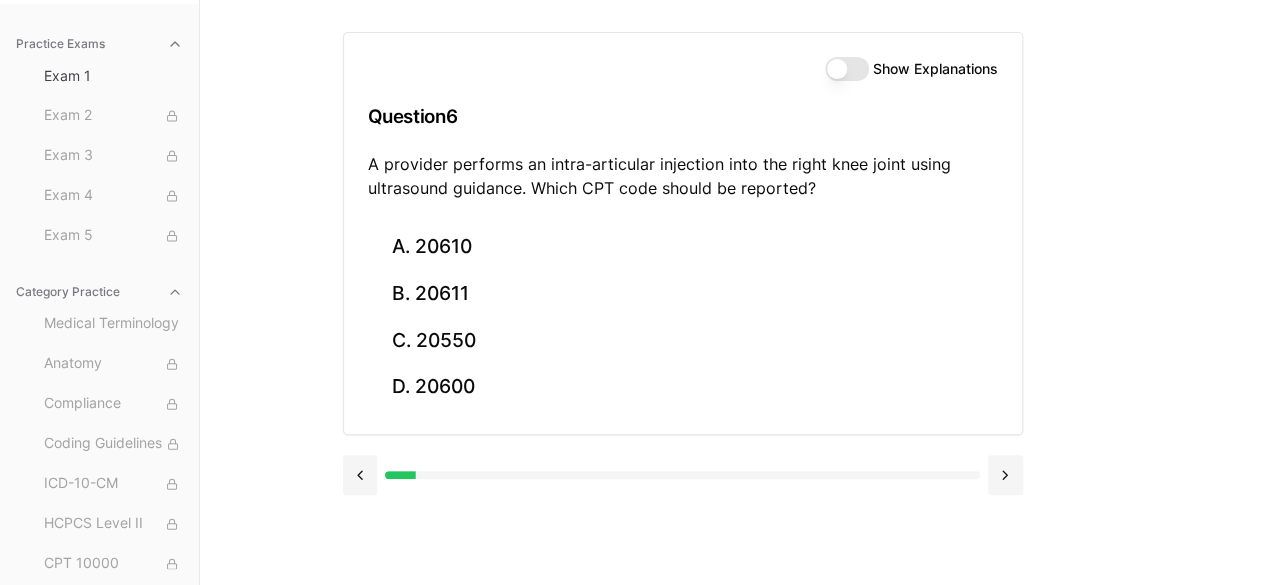 click on "Show Explanations" at bounding box center [847, 69] 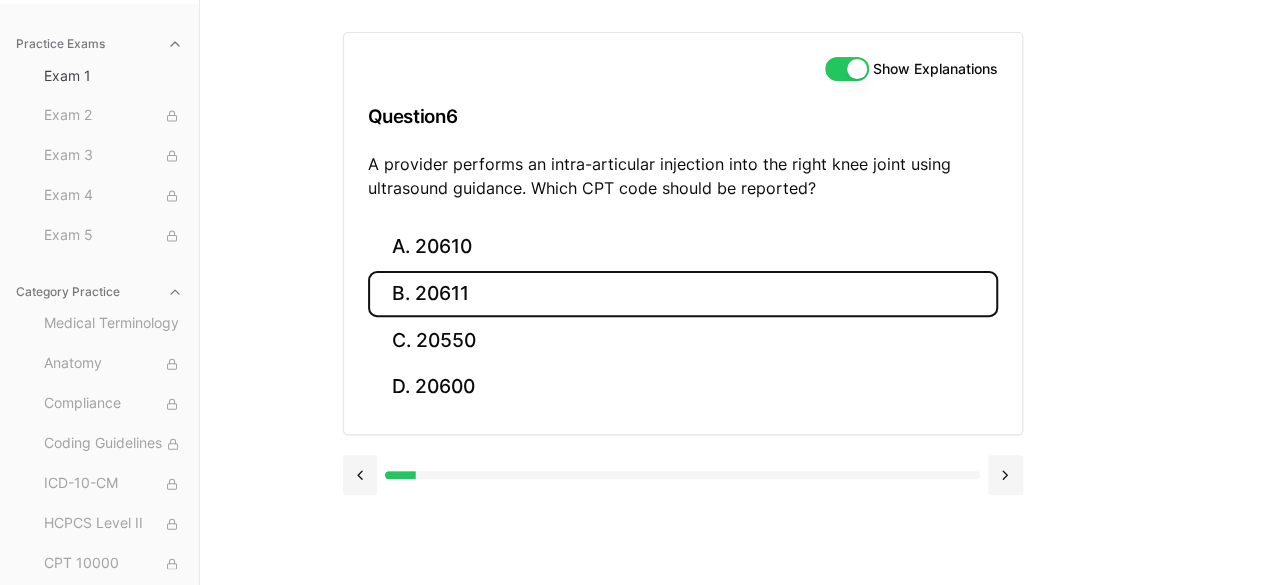 click on "B. 20611" at bounding box center [683, 294] 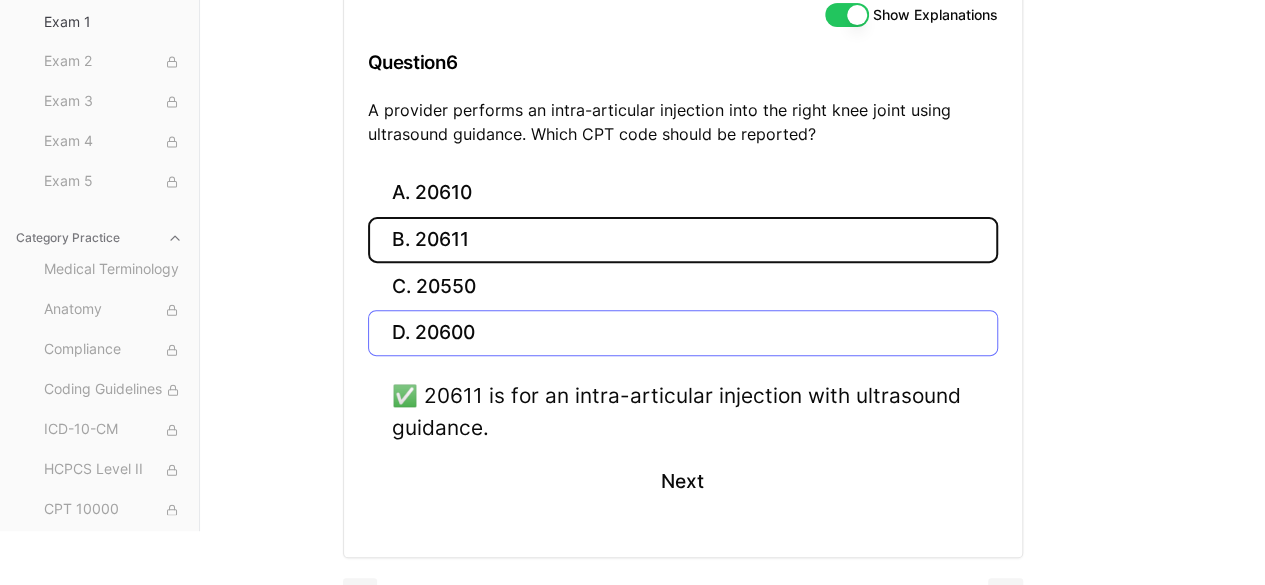 scroll, scrollTop: 237, scrollLeft: 0, axis: vertical 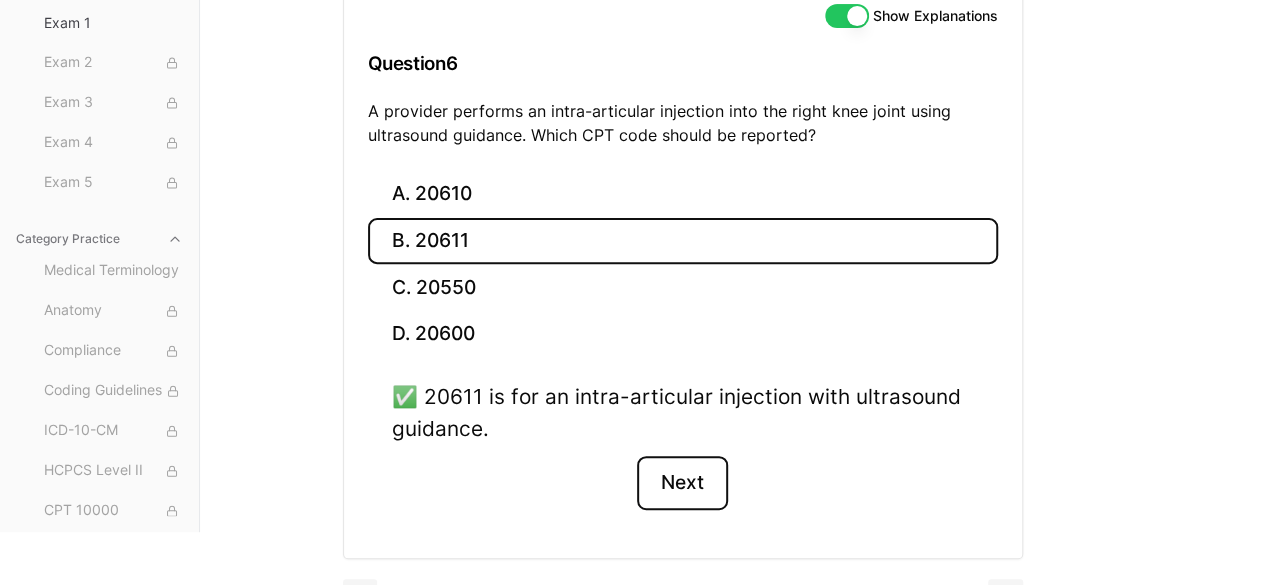 click on "Next" at bounding box center (682, 483) 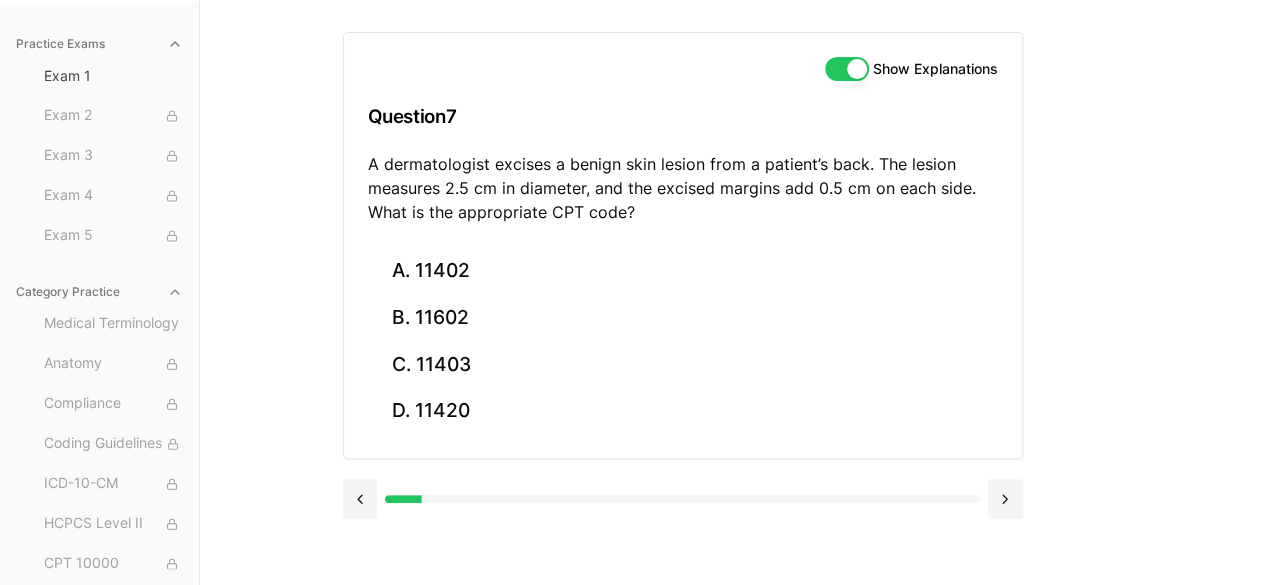 scroll, scrollTop: 184, scrollLeft: 0, axis: vertical 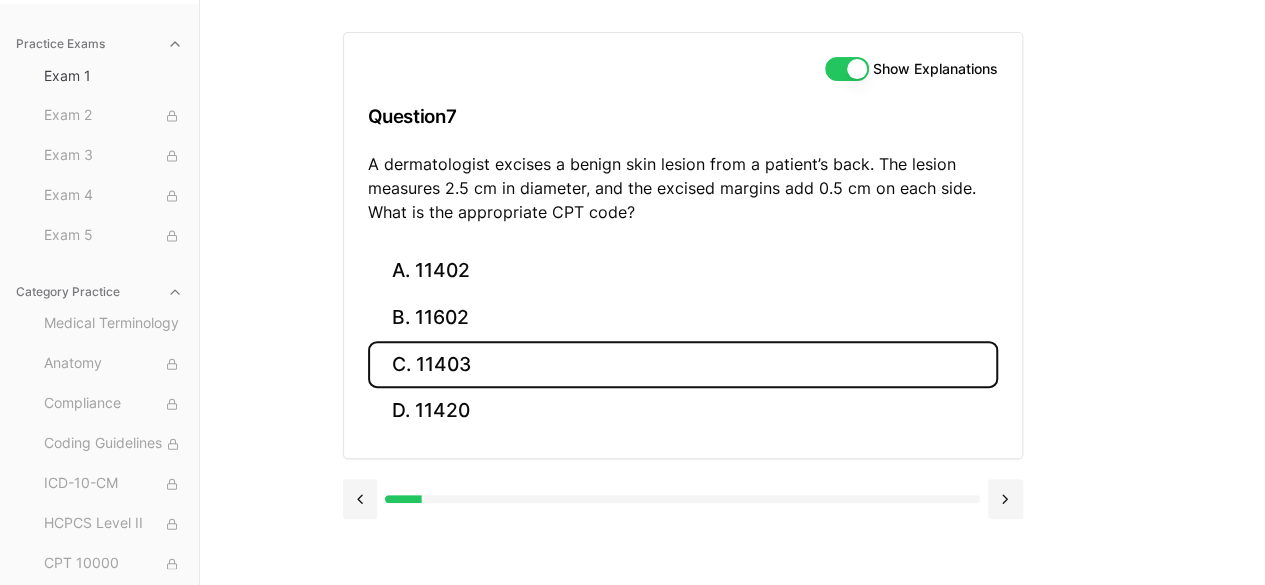 click on "C. 11403" at bounding box center (683, 364) 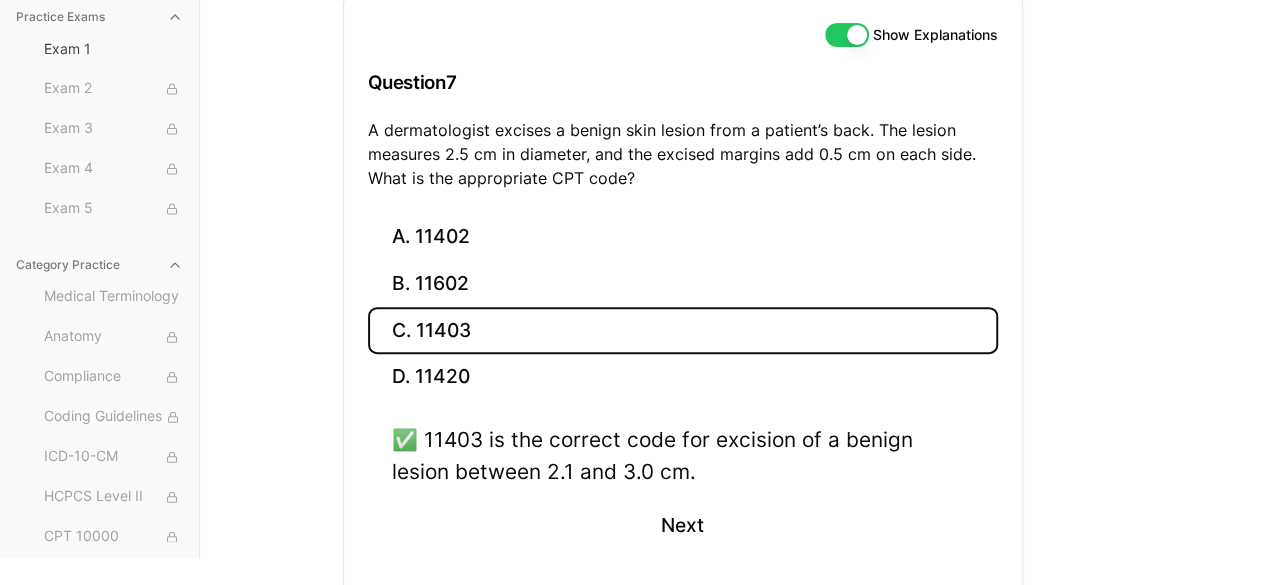 scroll, scrollTop: 222, scrollLeft: 0, axis: vertical 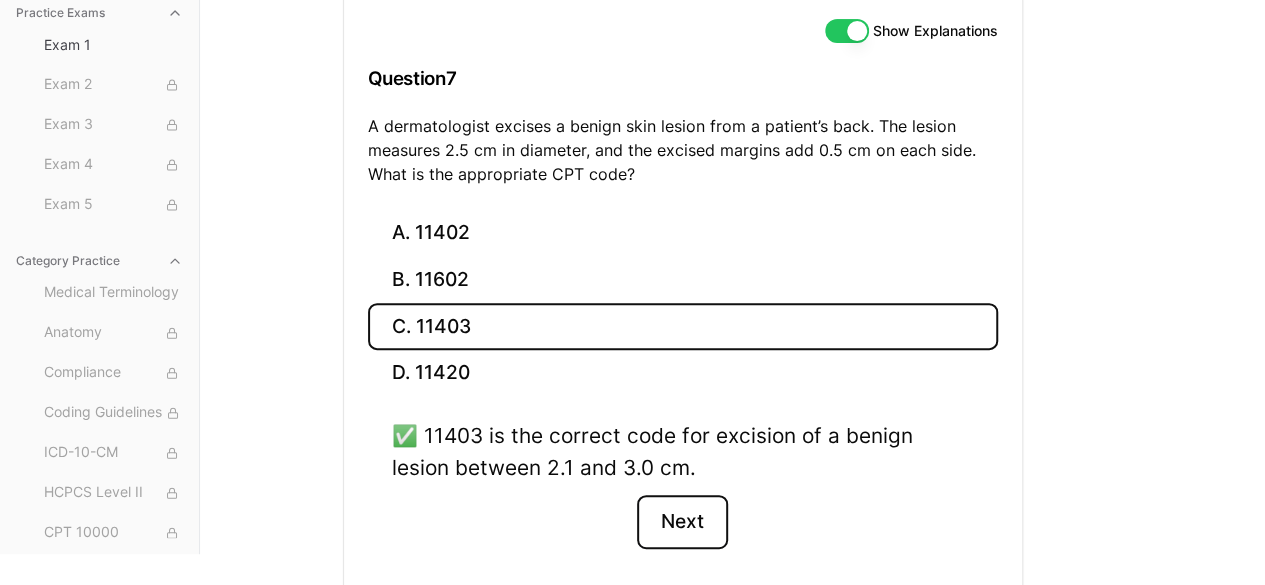 click on "Next" at bounding box center [682, 522] 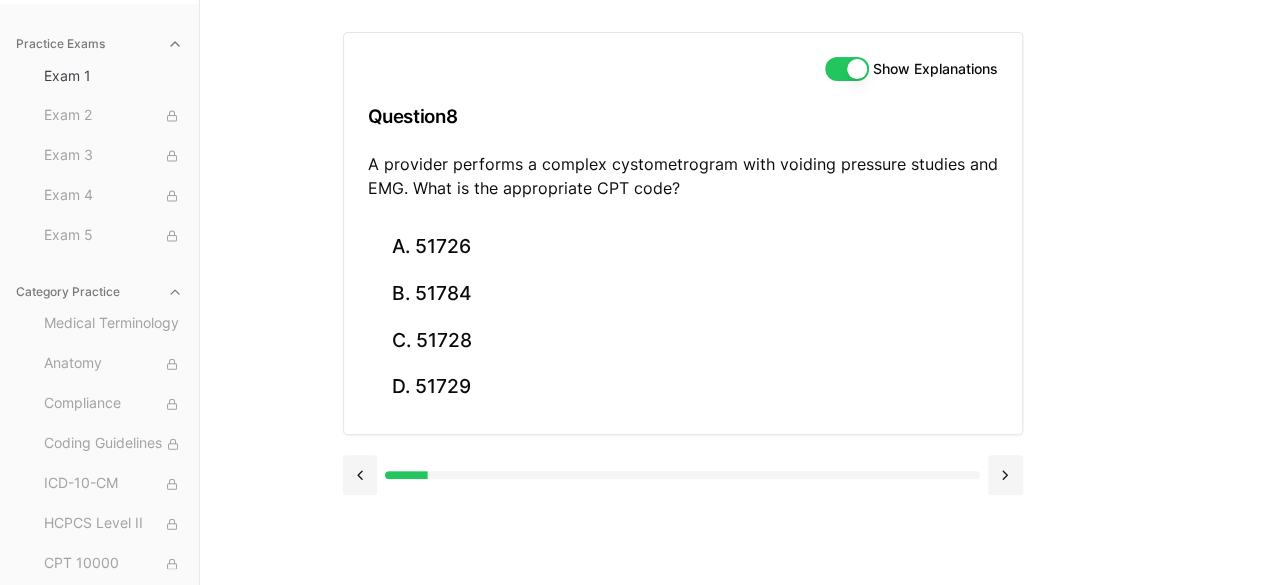 scroll, scrollTop: 184, scrollLeft: 0, axis: vertical 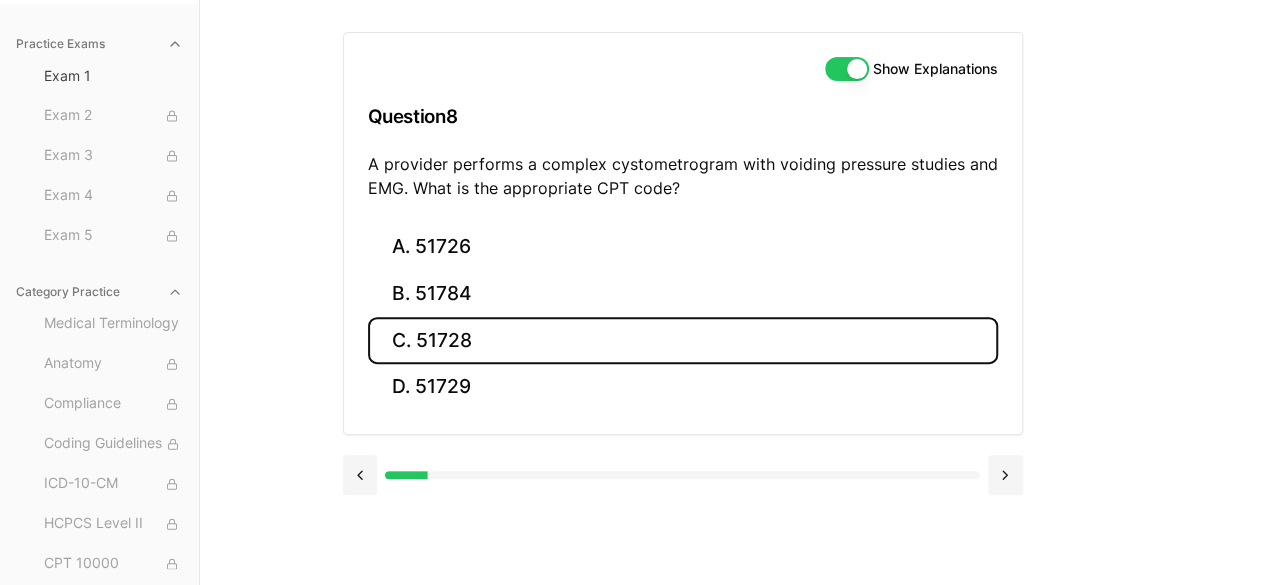 click on "C. 51728" at bounding box center [683, 340] 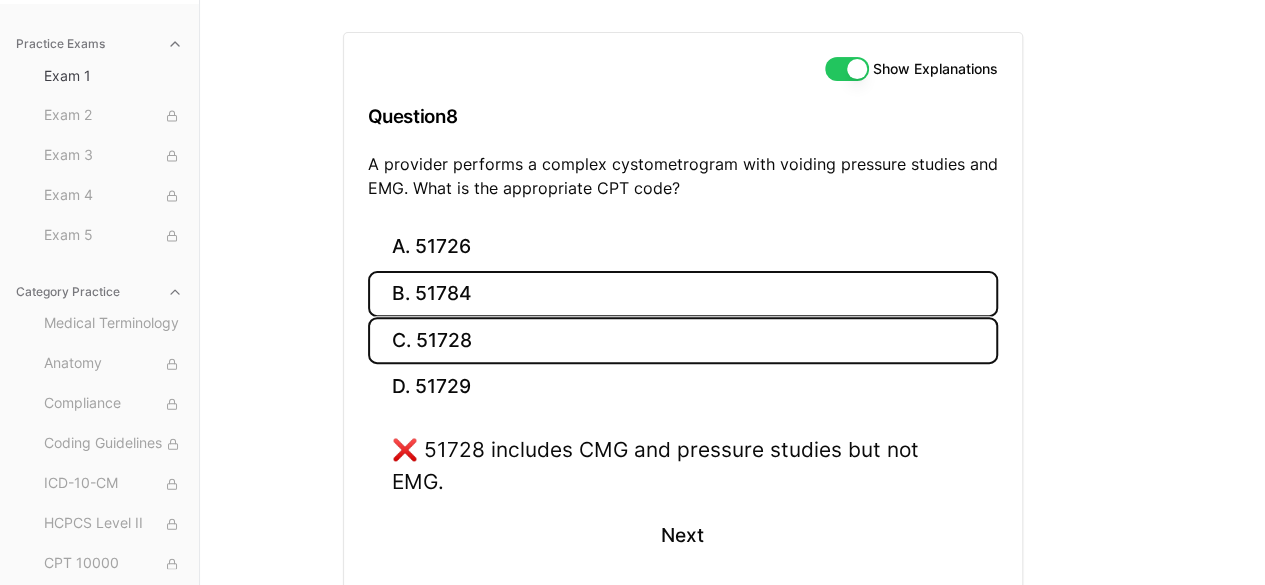 click on "B. 51784" at bounding box center (683, 294) 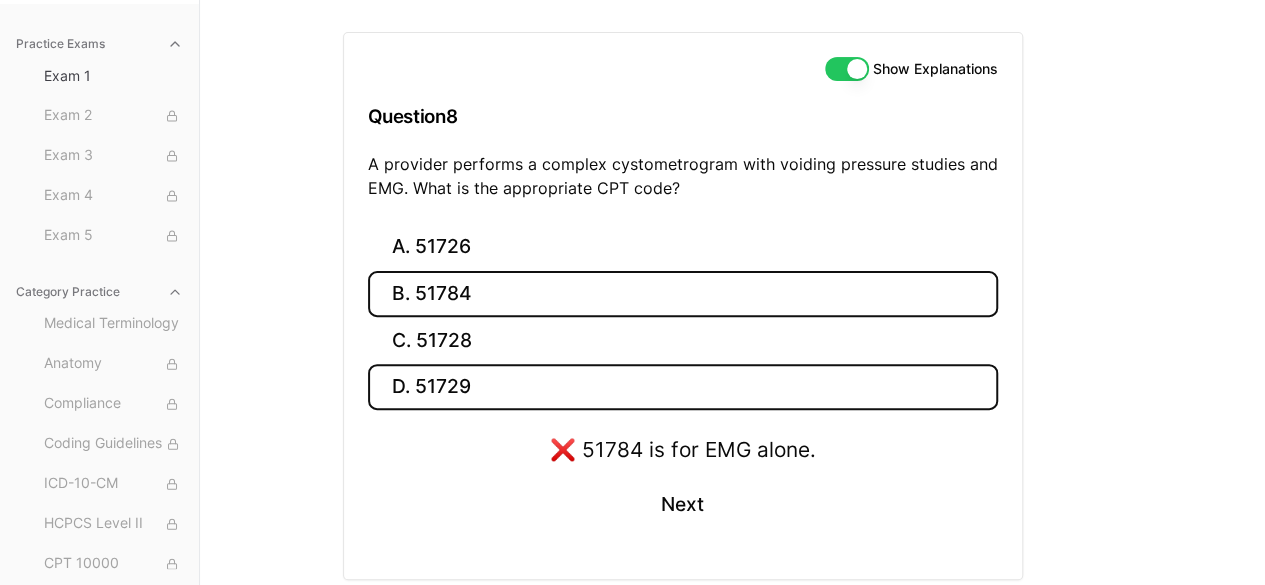 click on "D. 51729" at bounding box center (683, 387) 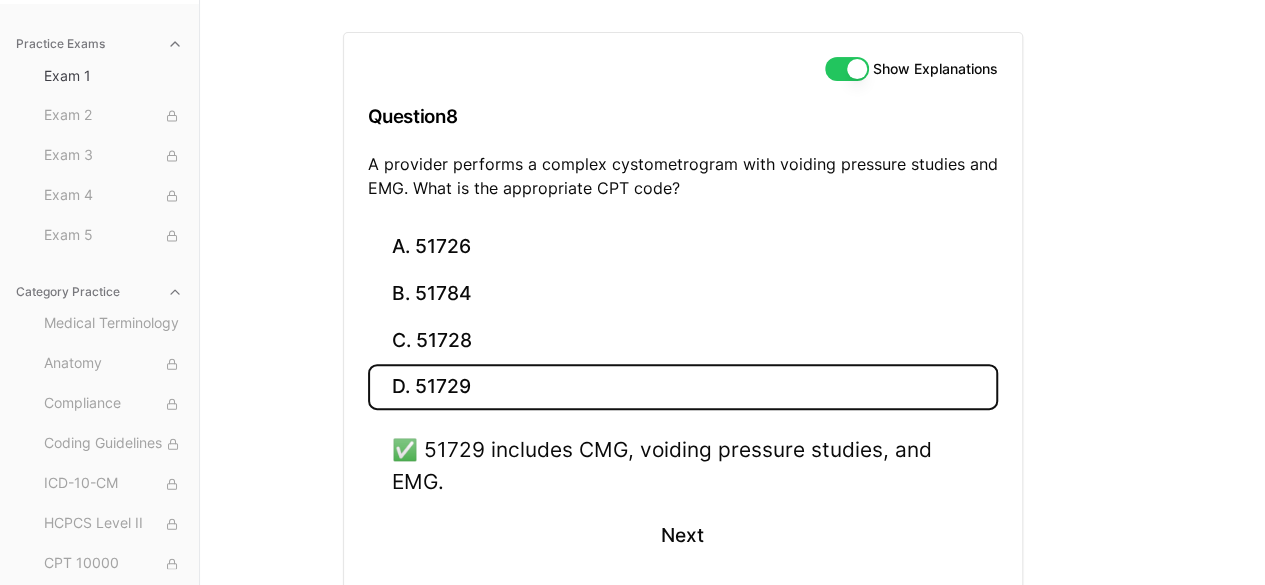 scroll, scrollTop: 282, scrollLeft: 0, axis: vertical 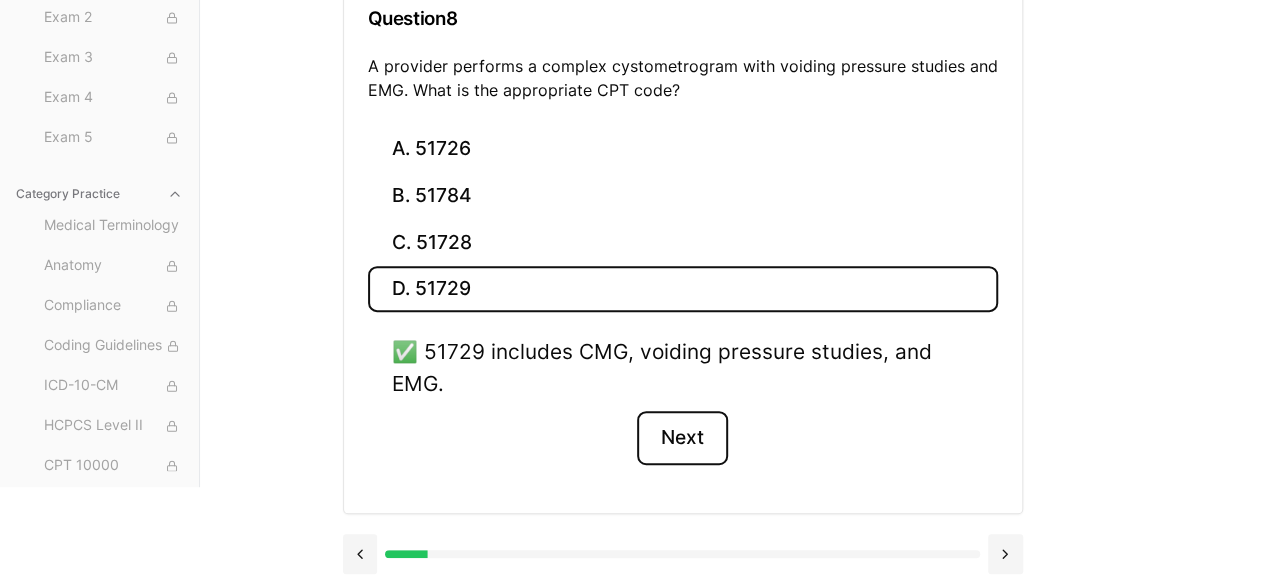 click on "Next" at bounding box center (682, 438) 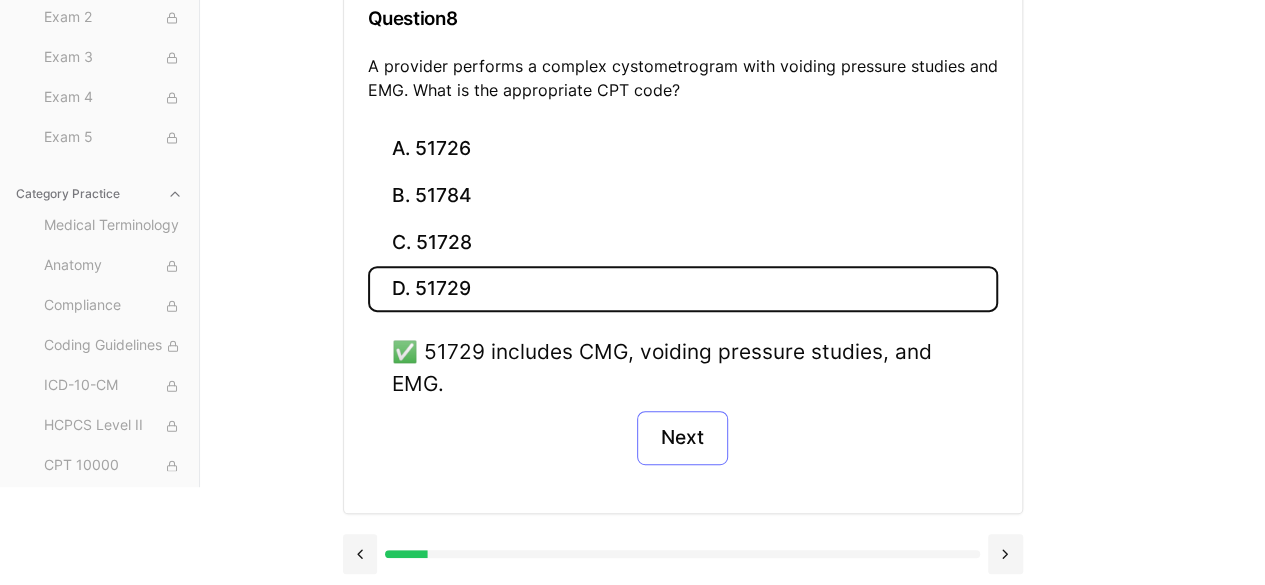 scroll, scrollTop: 184, scrollLeft: 0, axis: vertical 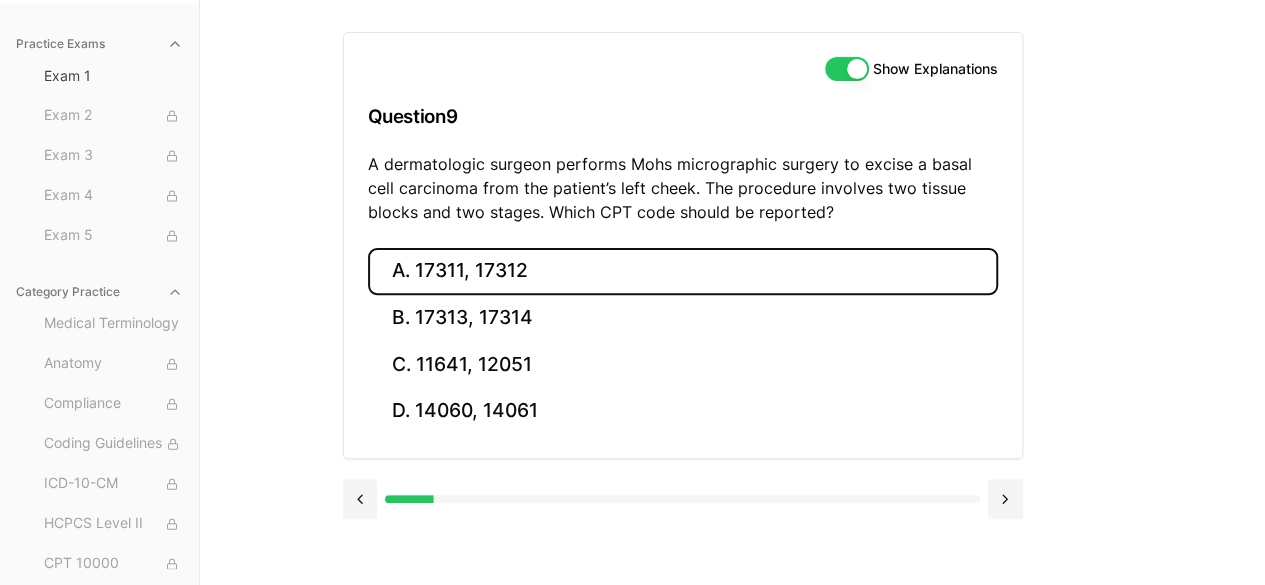 click on "A. 17311, 17312" at bounding box center (683, 271) 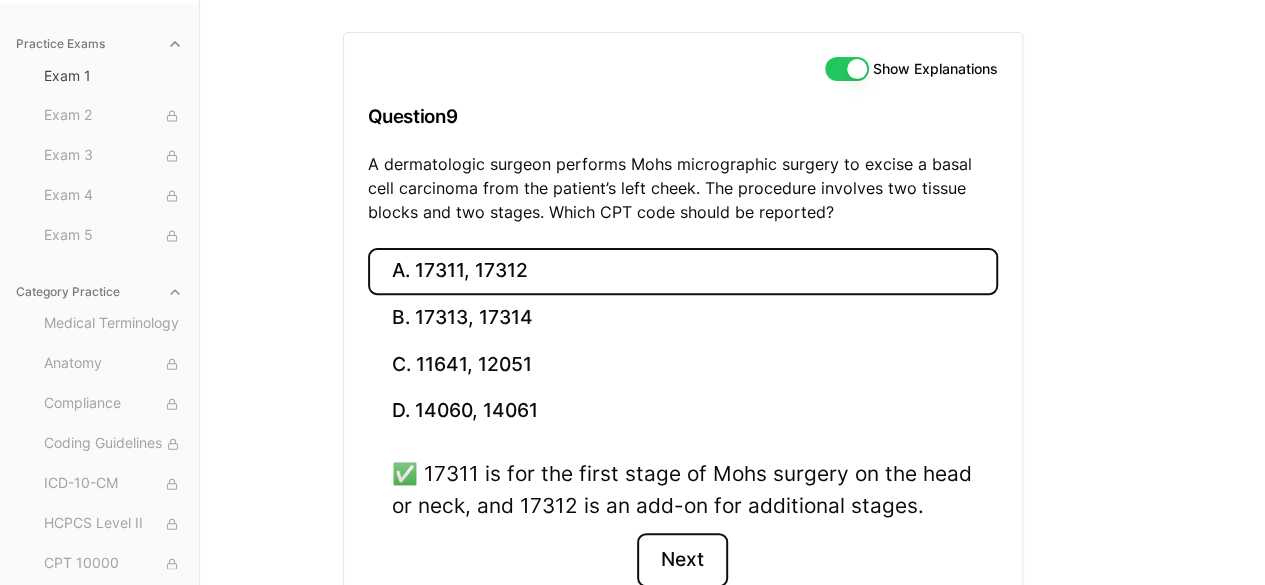 click on "Next" at bounding box center (682, 560) 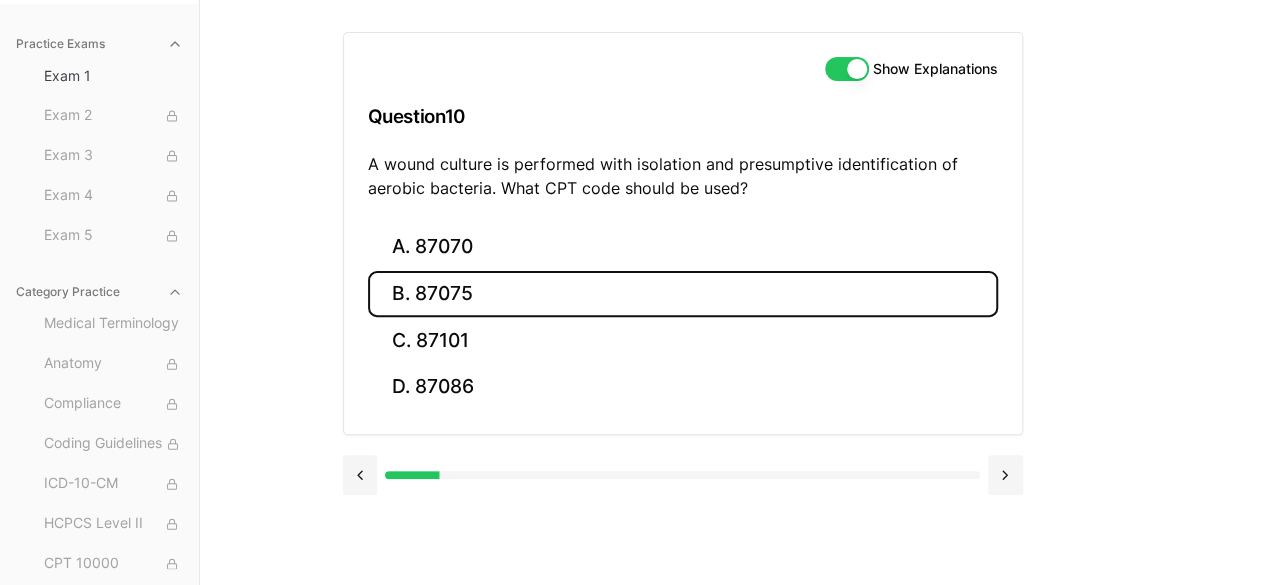click on "B. 87075" at bounding box center [683, 294] 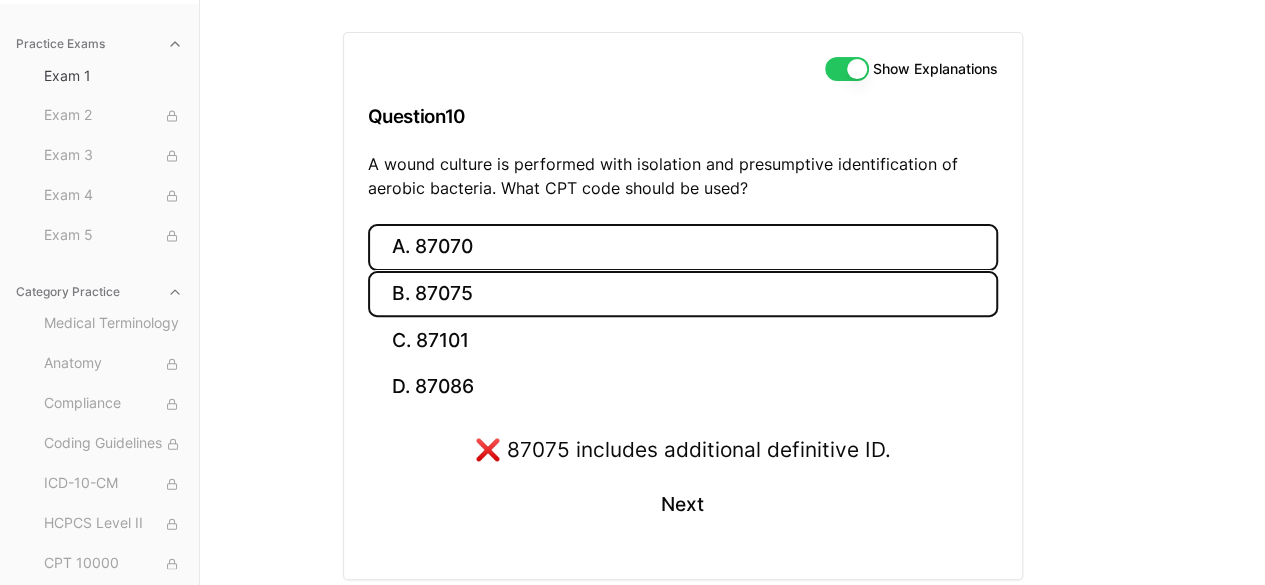 click on "A. 87070" at bounding box center (683, 247) 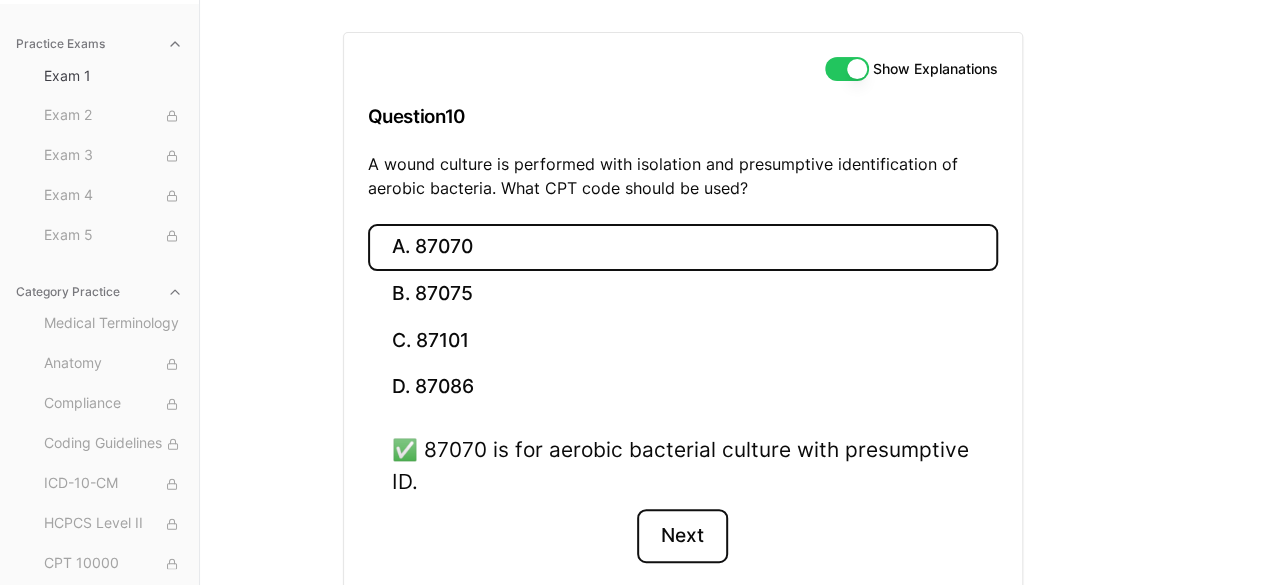 click on "Next" at bounding box center [682, 536] 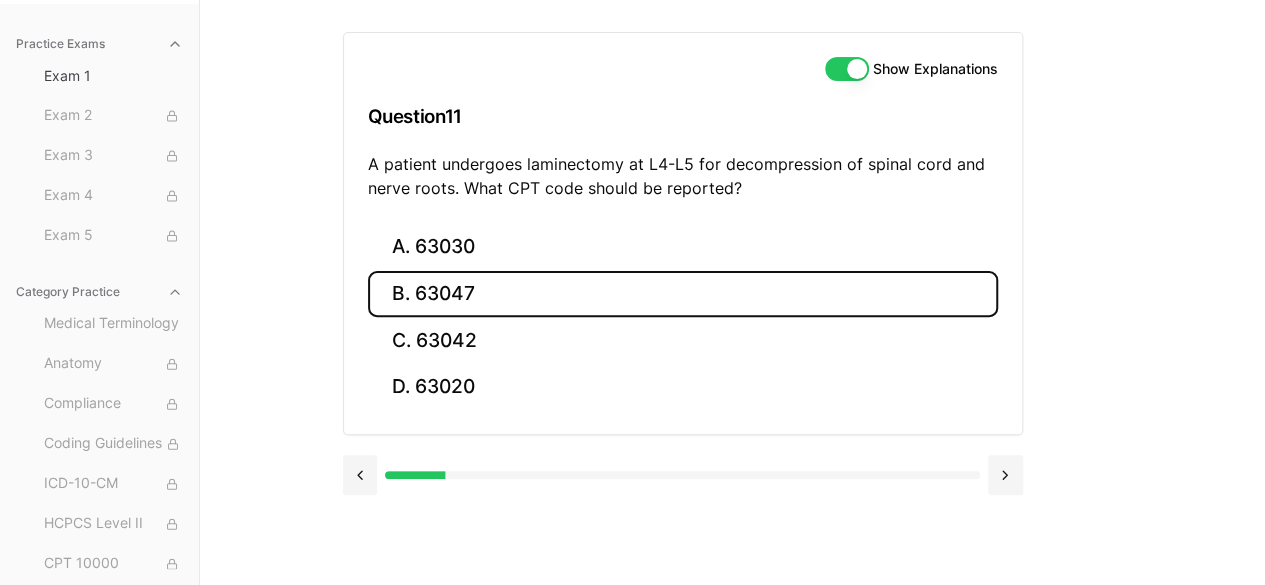 click on "B. 63047" at bounding box center (683, 294) 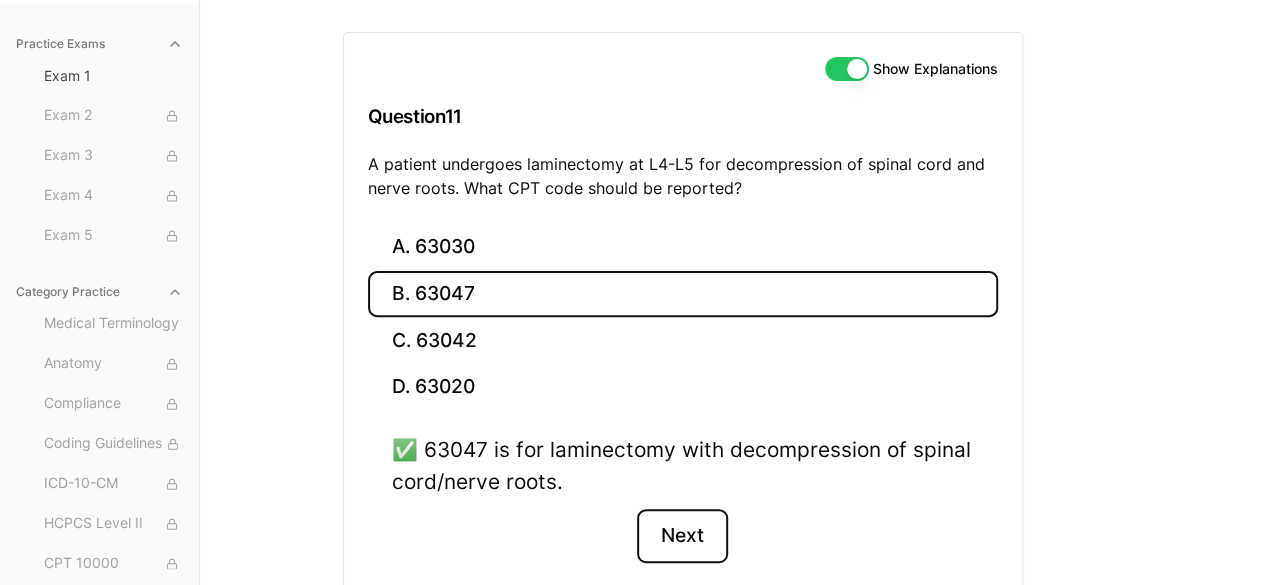 click on "Next" at bounding box center [682, 536] 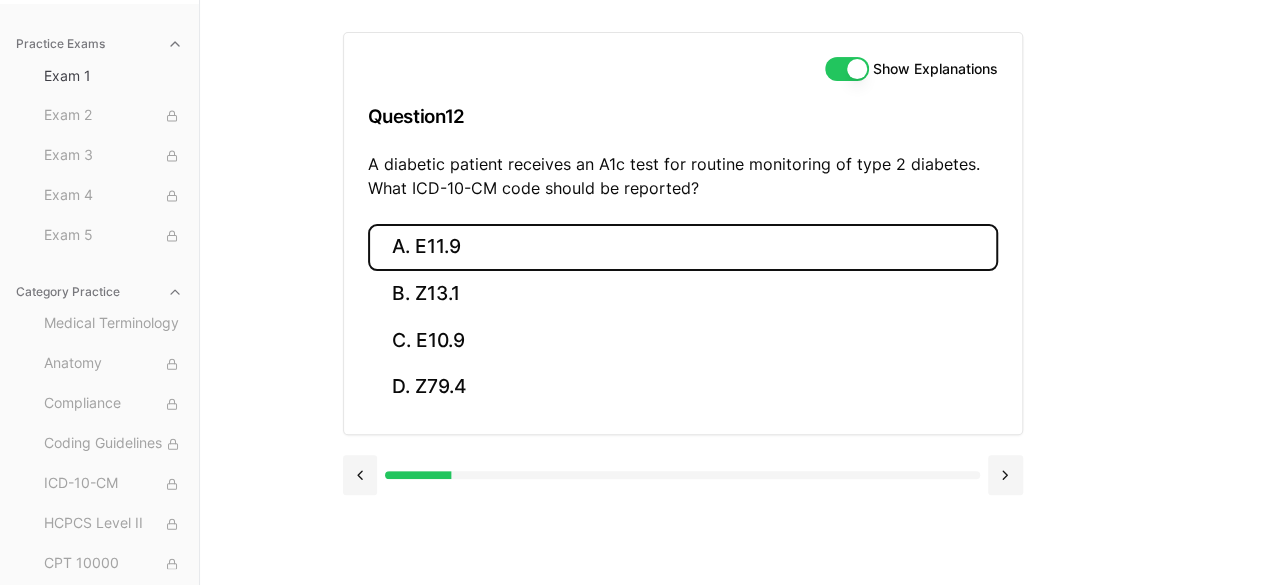 click on "A. E11.9" at bounding box center [683, 247] 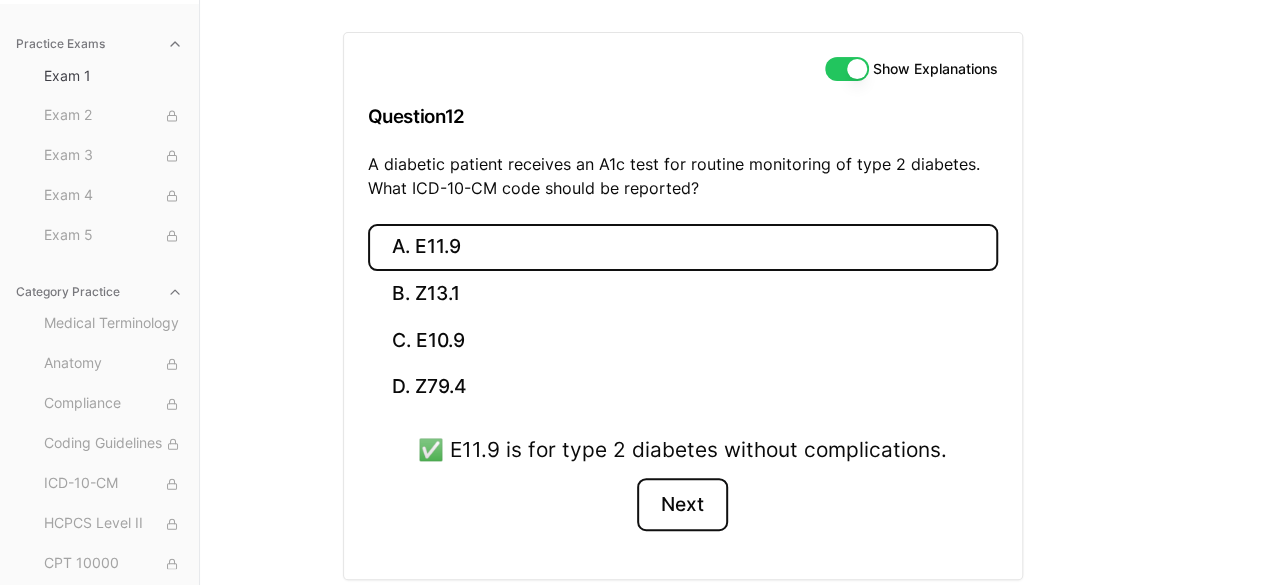 click on "Next" at bounding box center (682, 505) 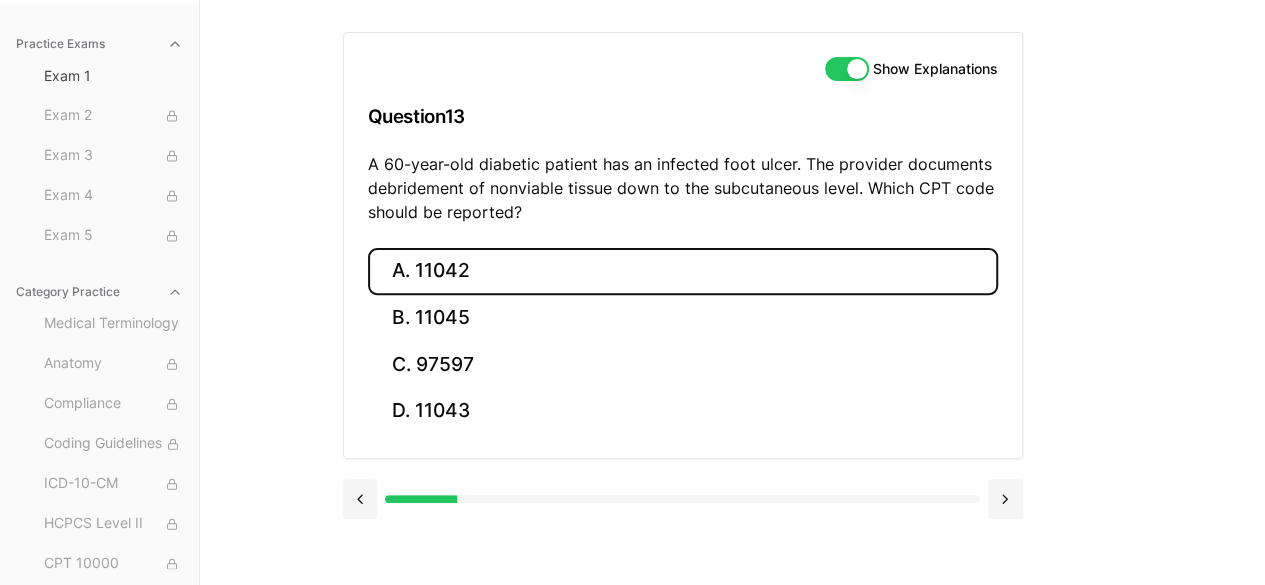click on "A. 11042" at bounding box center (683, 271) 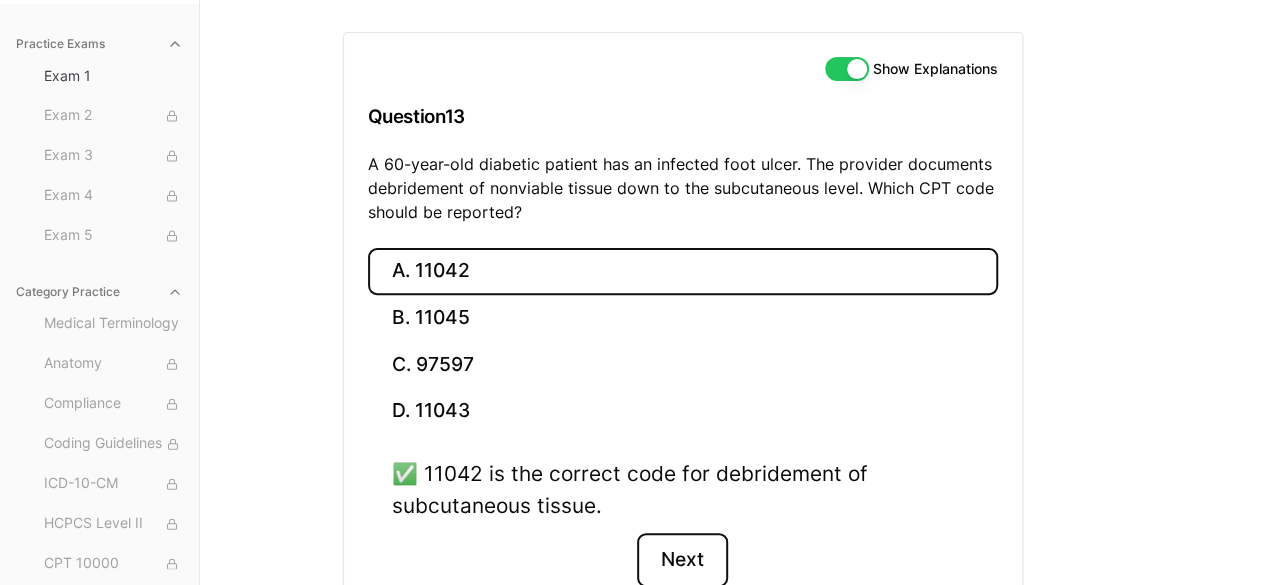 click on "Next" at bounding box center [682, 560] 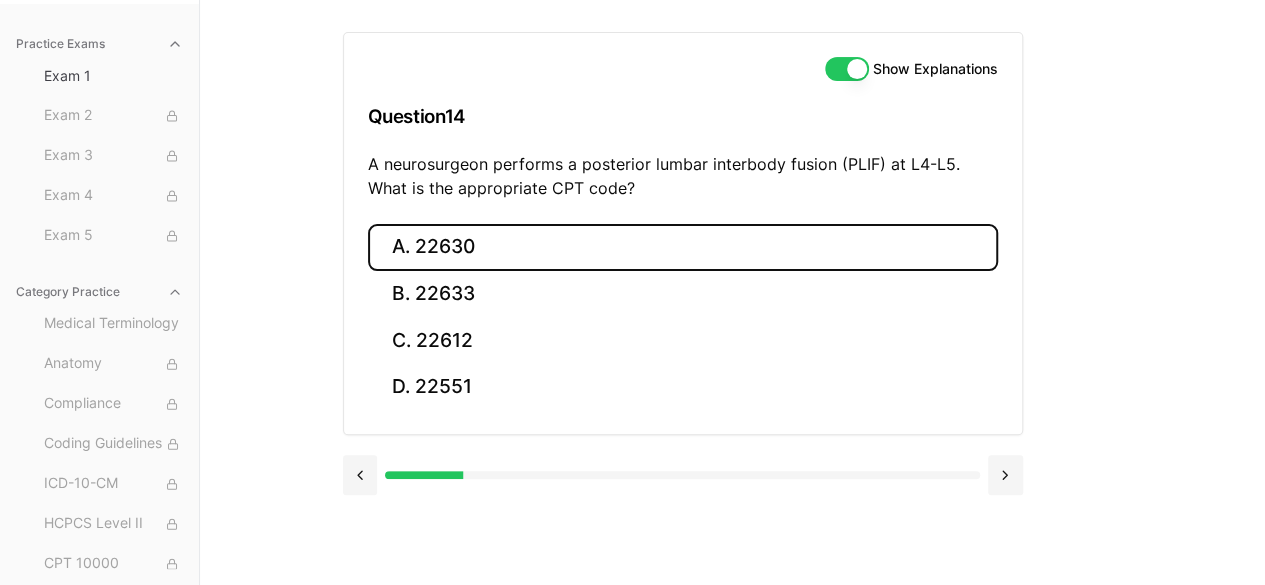 click on "A. 22630" at bounding box center [683, 247] 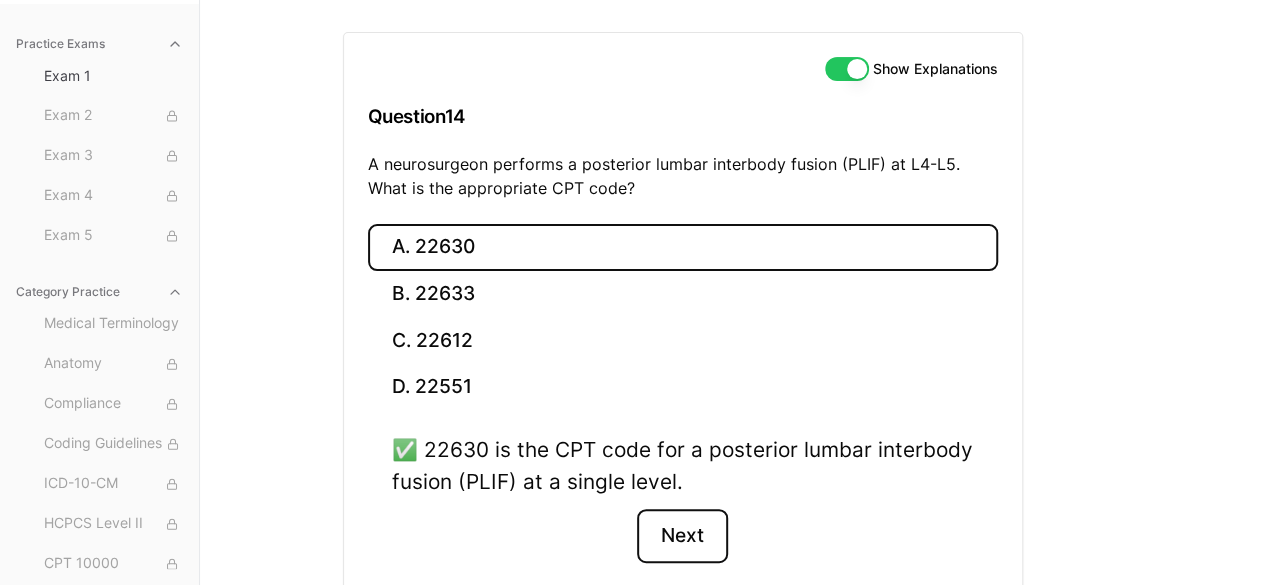 click on "Next" at bounding box center [682, 536] 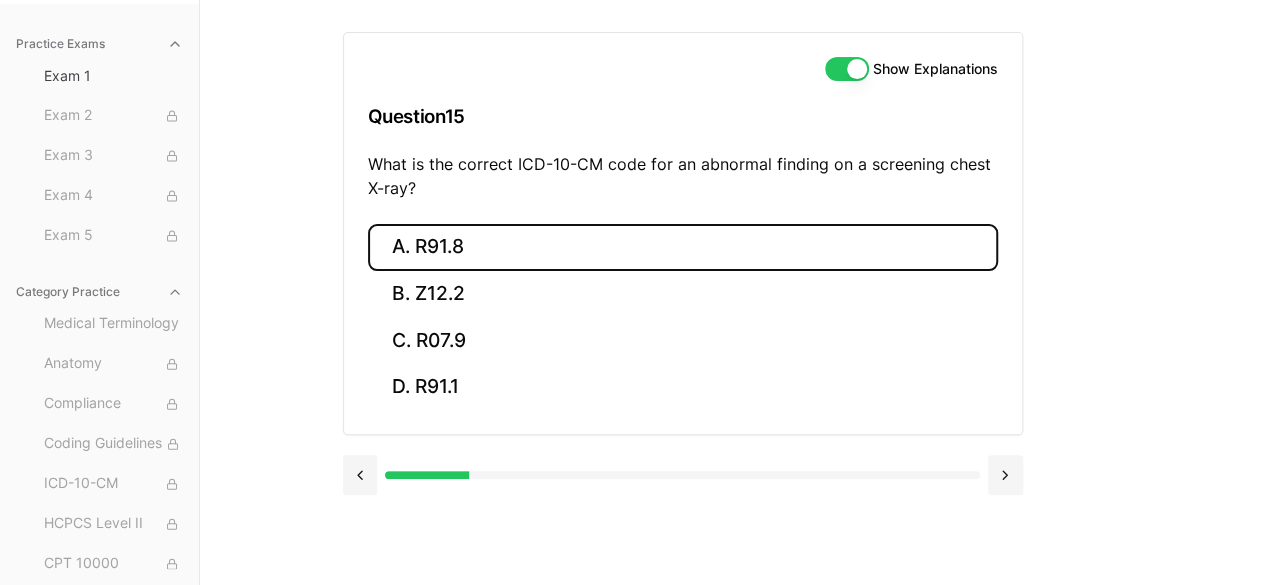 click on "A. R91.8" at bounding box center (683, 247) 